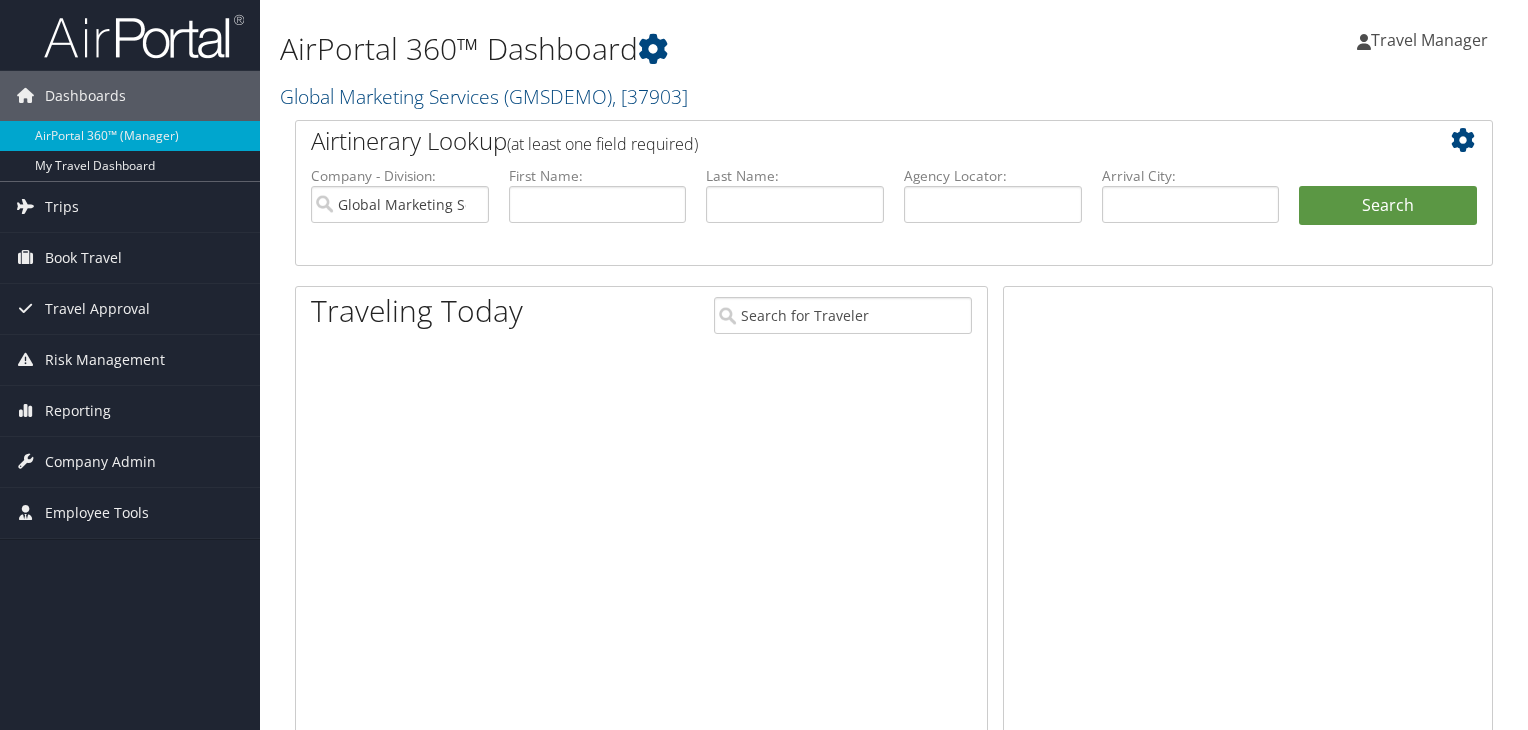 scroll, scrollTop: 0, scrollLeft: 0, axis: both 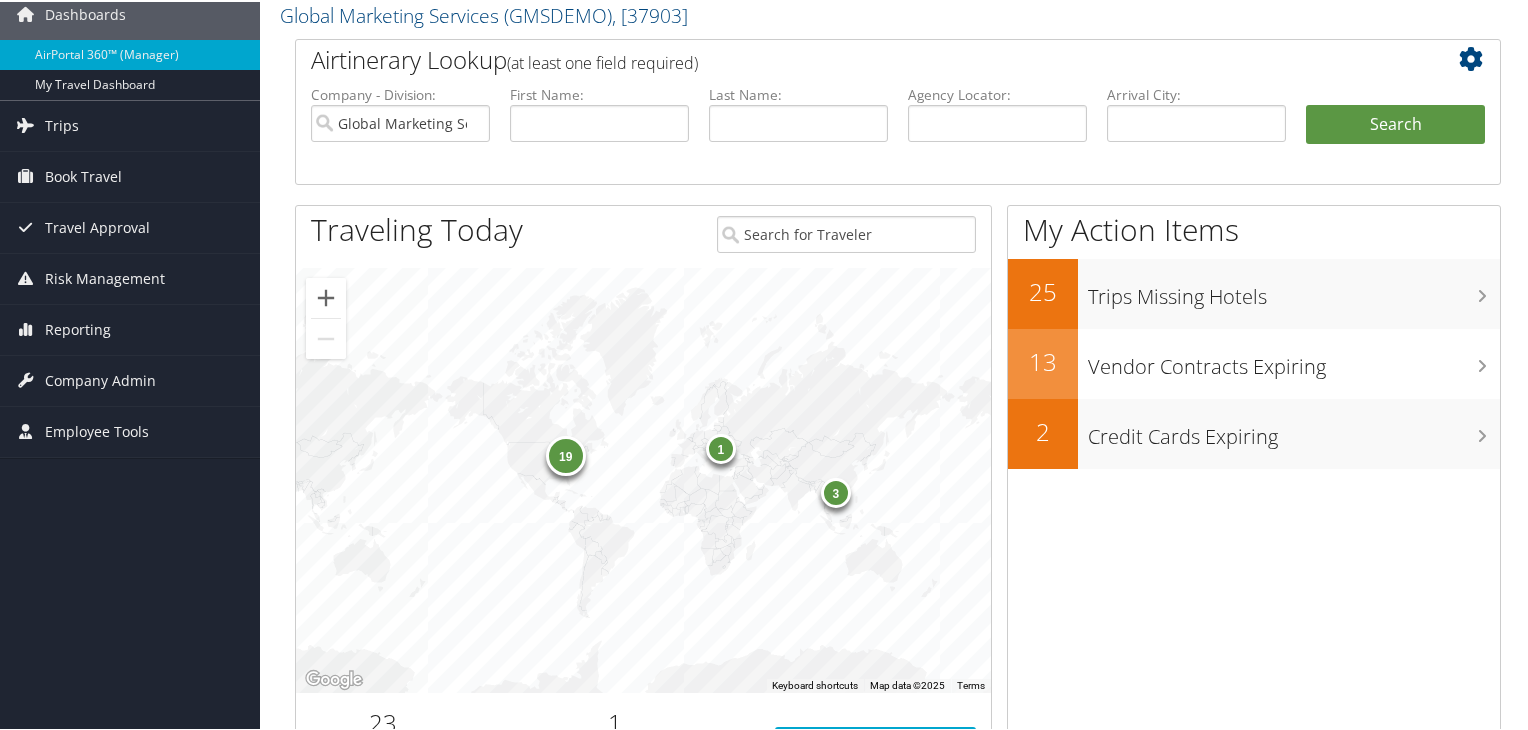 click on "19" at bounding box center [565, 454] 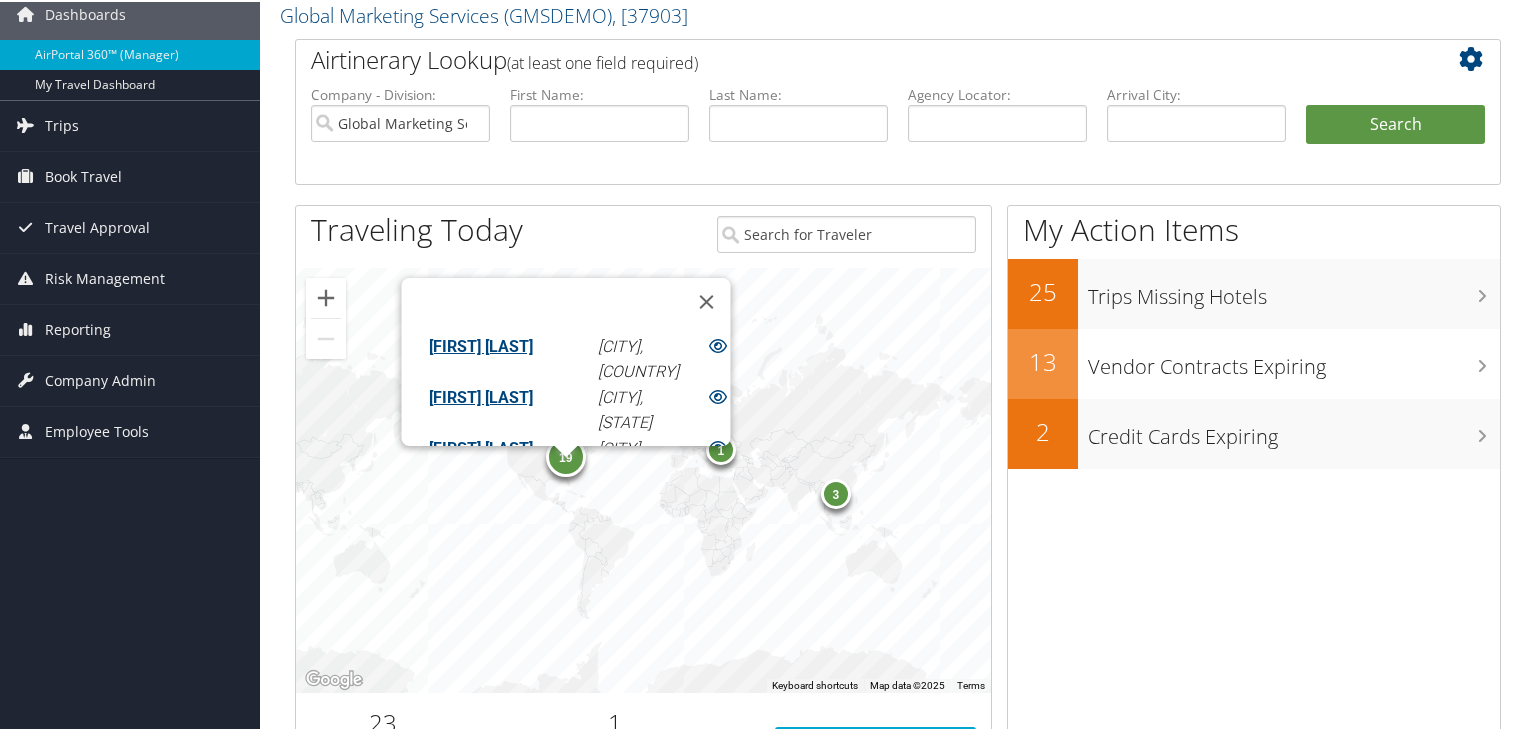 scroll, scrollTop: 165, scrollLeft: 0, axis: vertical 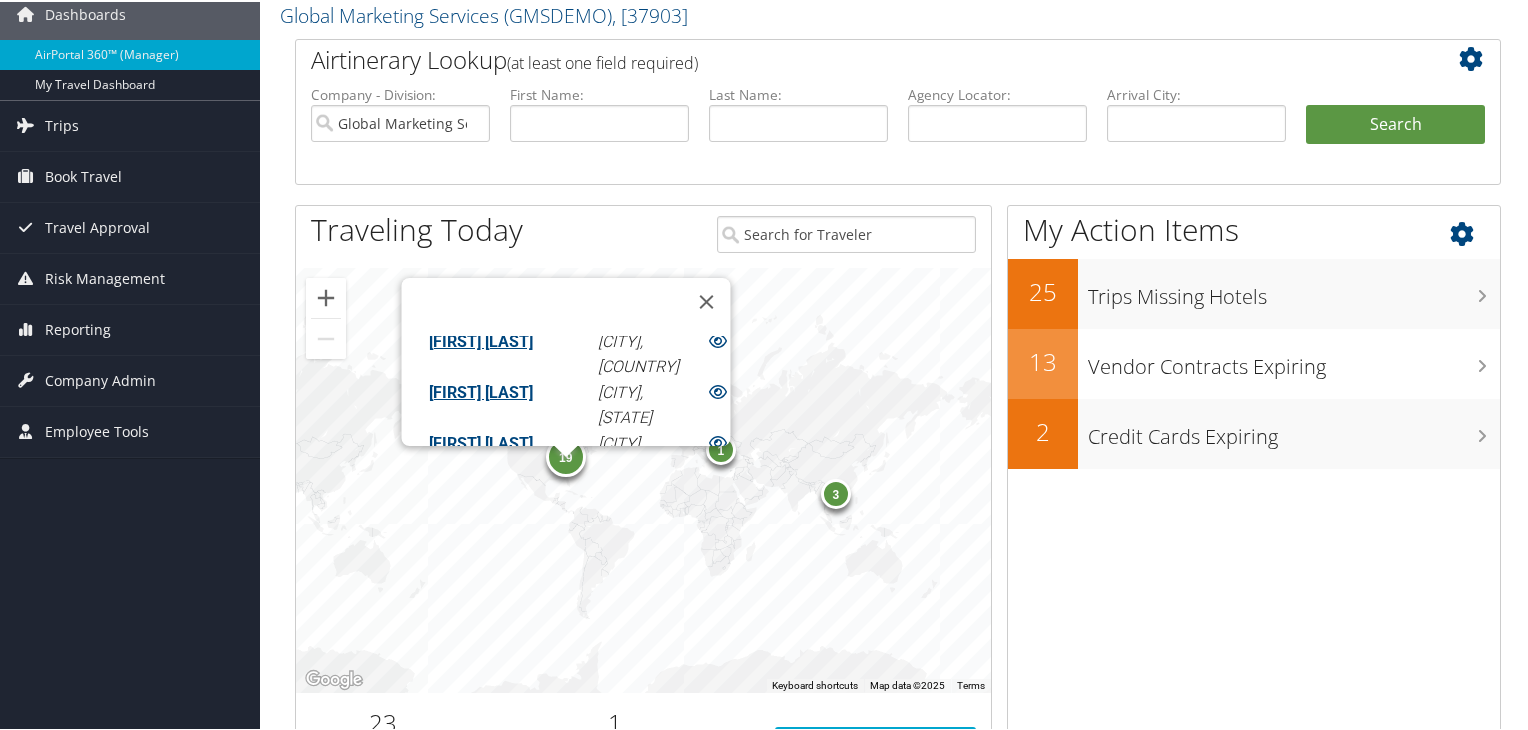 click on "My Action Items 25 Trips Missing Hotels 13 Vendor Contracts Expiring 2 Credit Cards Expiring" at bounding box center [1254, 494] 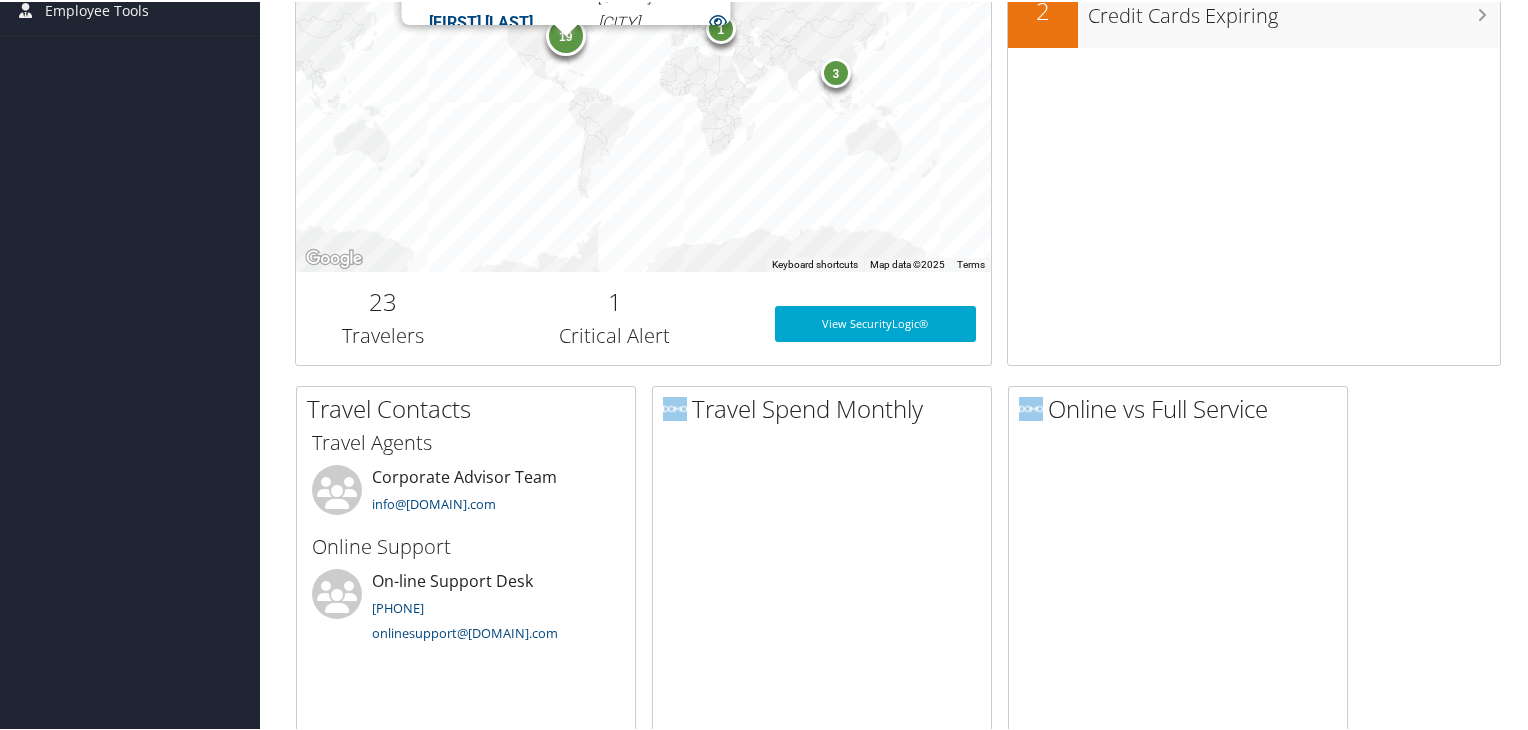 scroll, scrollTop: 570, scrollLeft: 0, axis: vertical 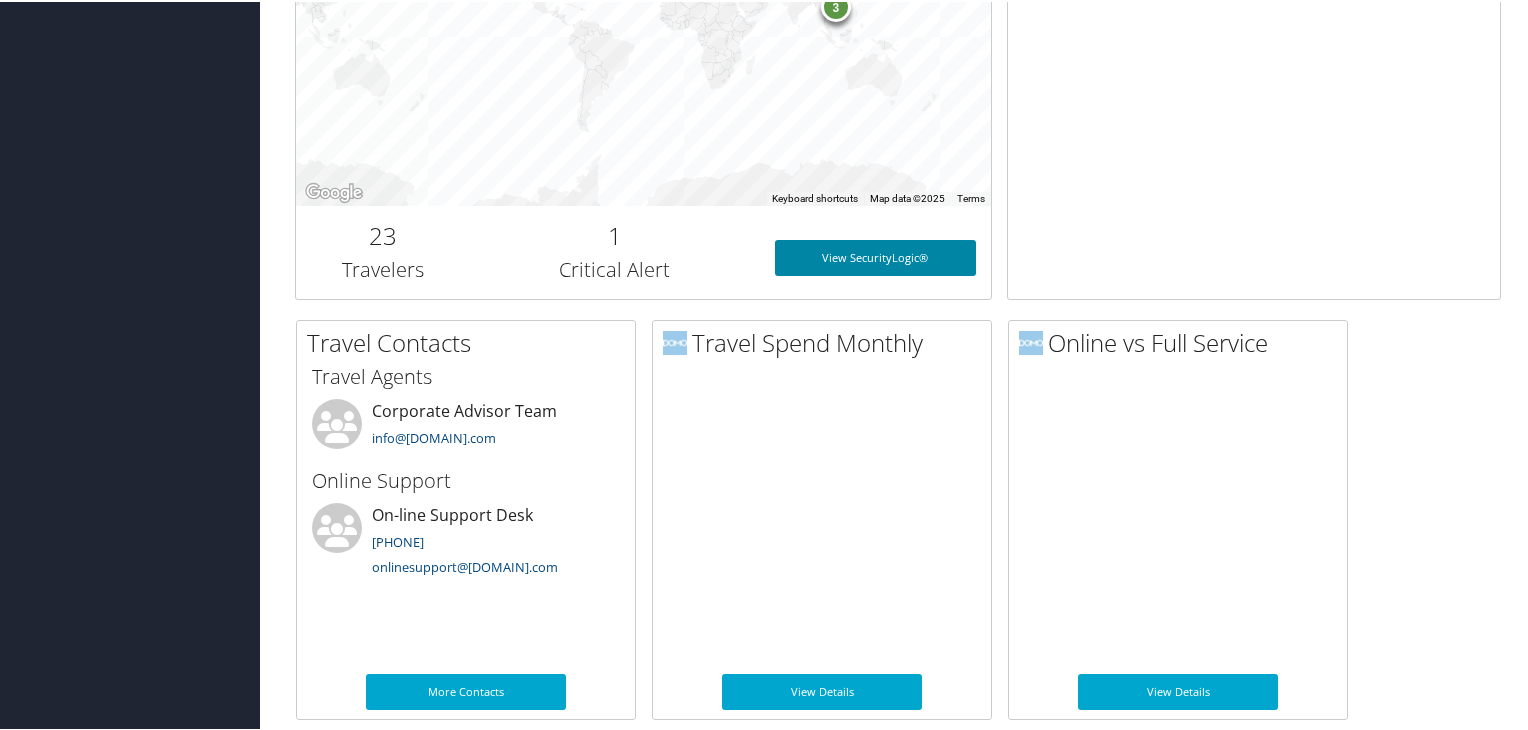 click on "View SecurityLogic®" at bounding box center (876, 256) 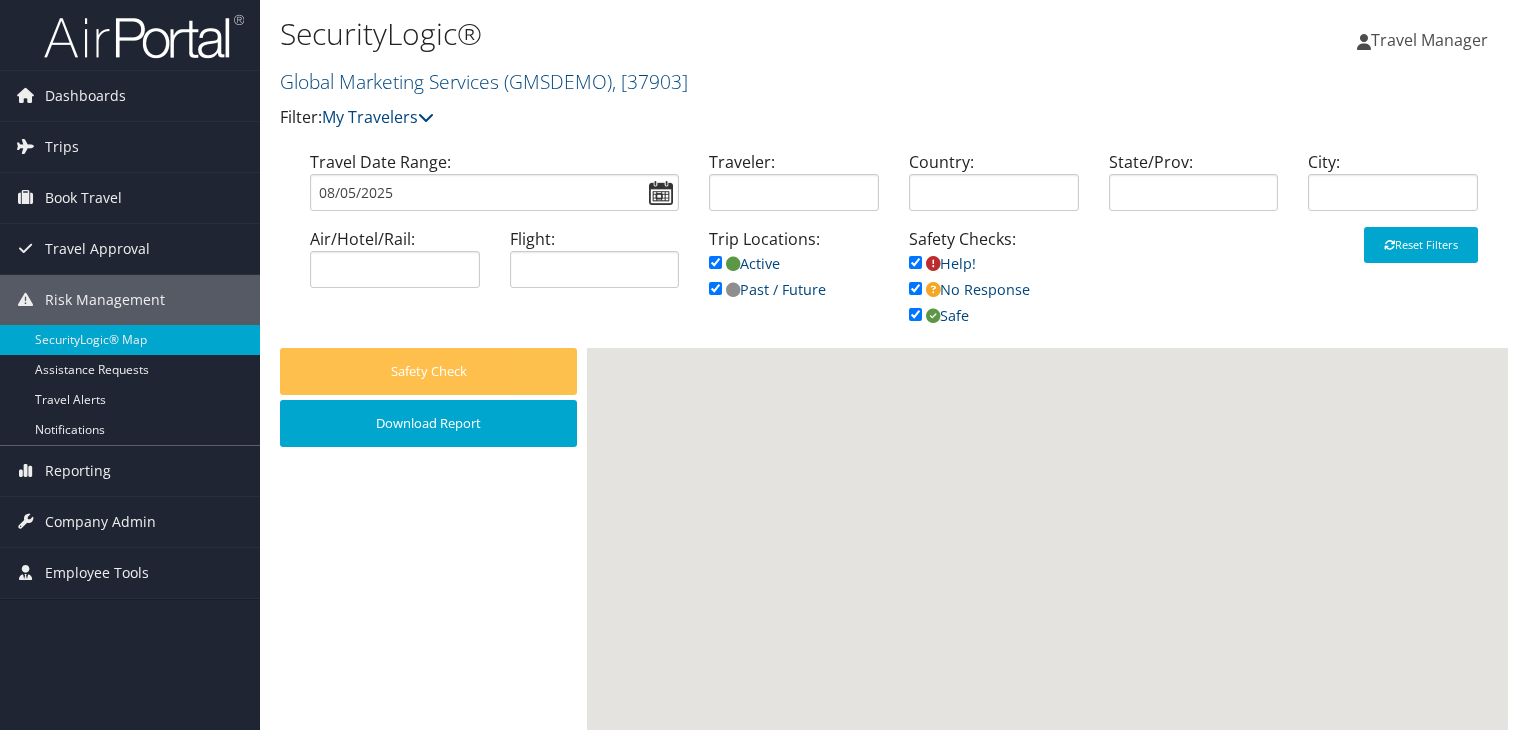 scroll, scrollTop: 0, scrollLeft: 0, axis: both 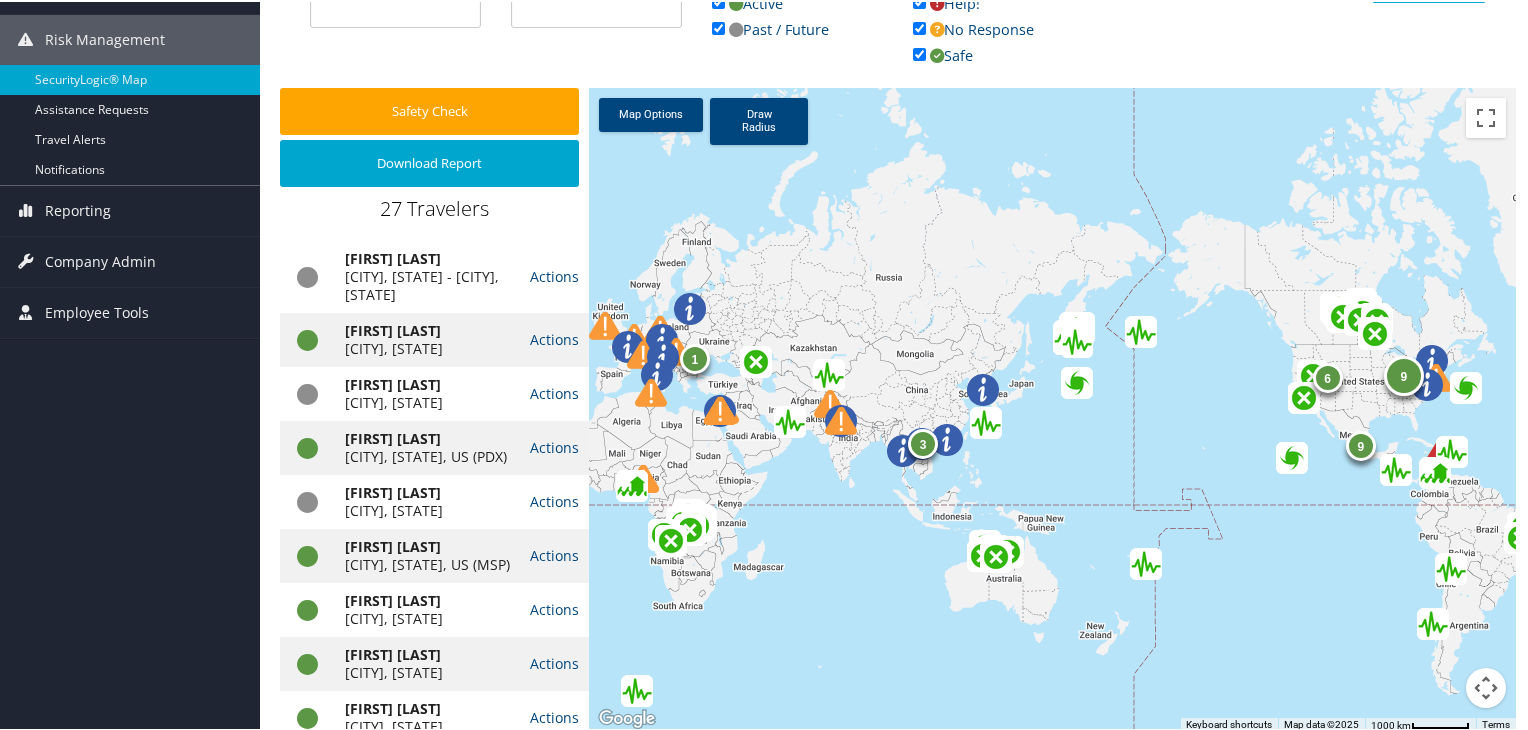 click at bounding box center (1466, 386) 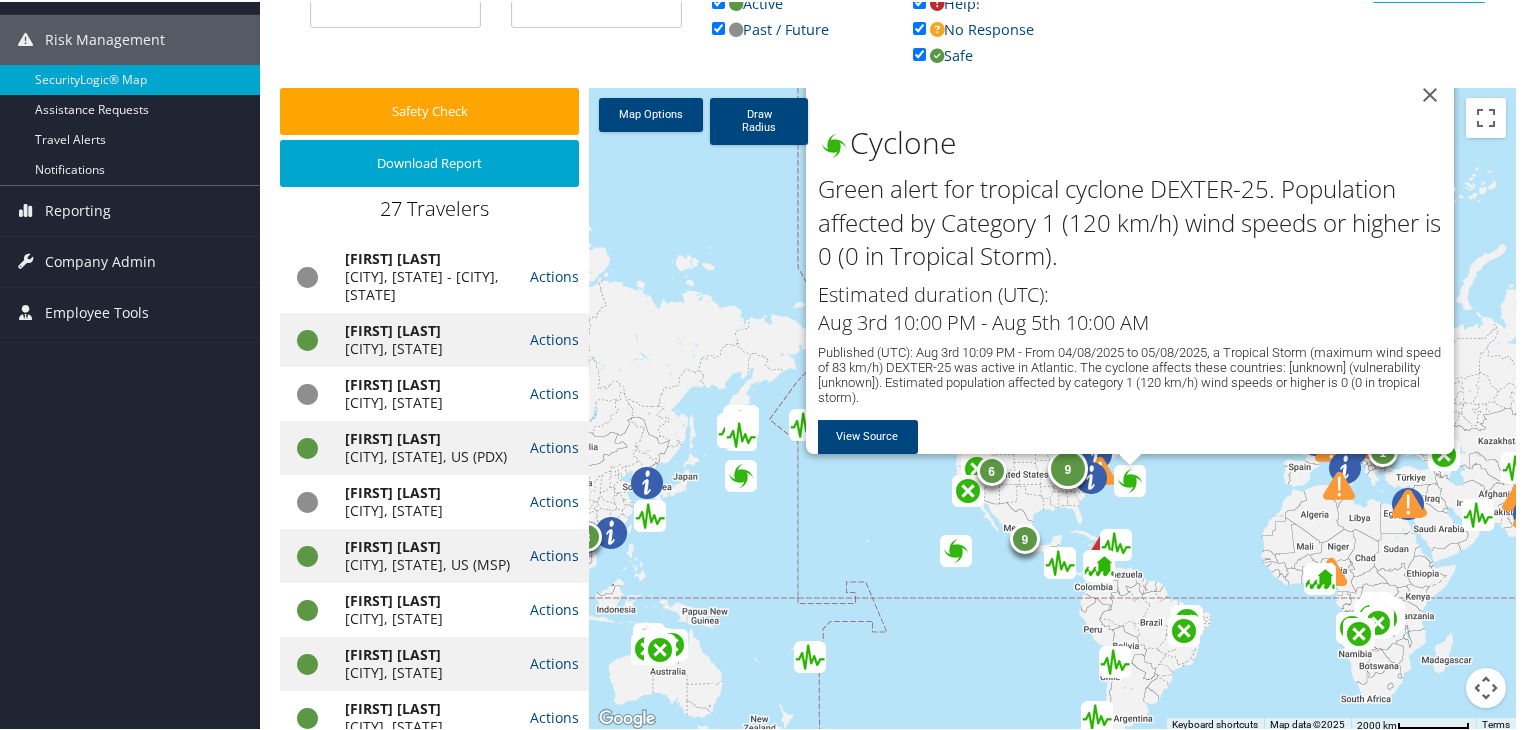click on "1 3 6 9 9  Cyclone Green alert for tropical cyclone DEXTER-25. Population affected by Category 1 (120 km/h) wind speeds or higher is 0  (0 in Tropical Storm). Estimated duration (UTC):  Aug 3rd 10:00 PM - Aug 5th 10:00 AM Published (UTC): Aug 3rd 10:09 PM - From 04/08/2025 to 05/08/2025, a Tropical Storm (maximum wind speed of 83 km/h) DEXTER-25 was active in Atlantic. The cyclone affects these countries: [unknown] (vulnerability [unknown]). Estimated population affected by category 1 (120 km/h) wind speeds or higher is 0  (0 in tropical storm). View Source" at bounding box center (1052, 408) 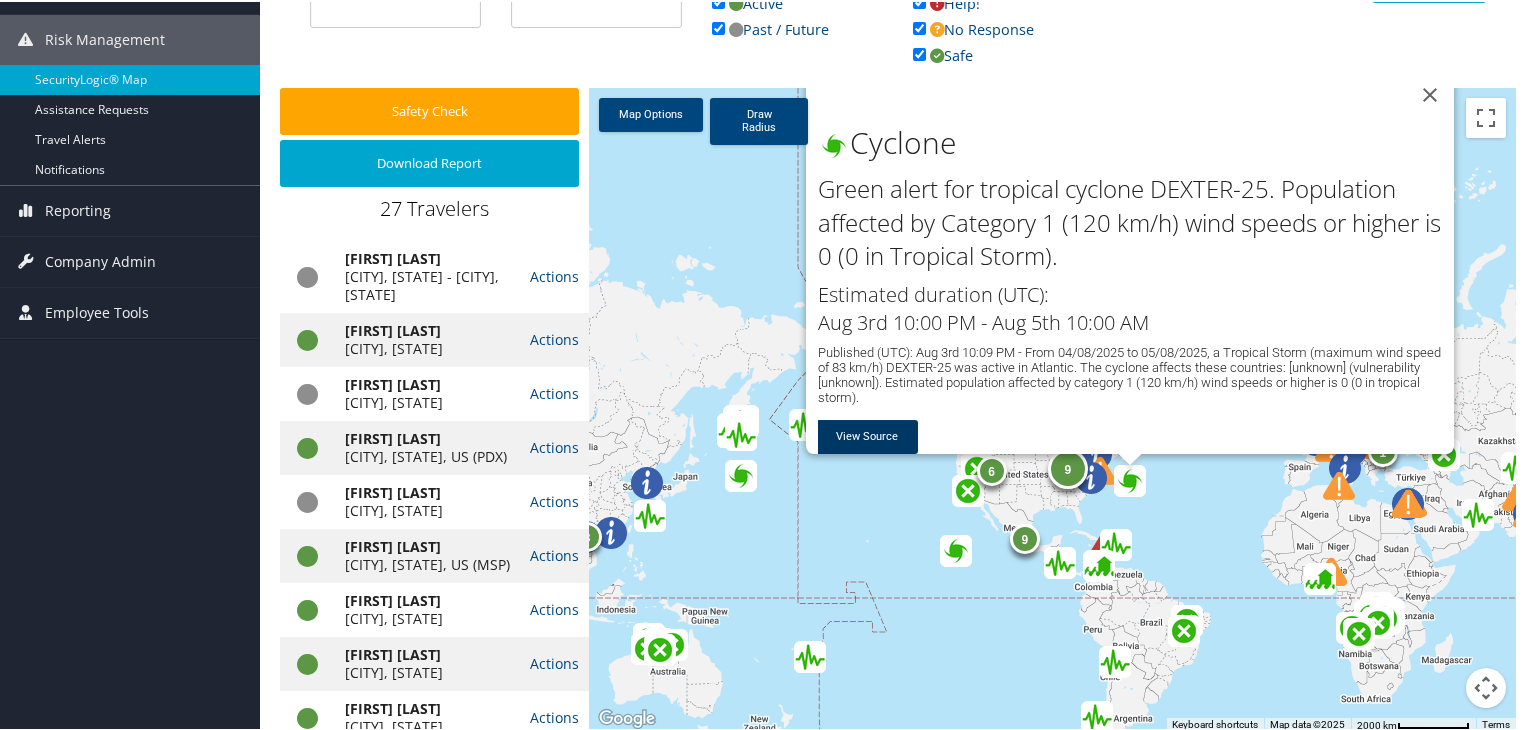 click on "View Source" at bounding box center [867, 435] 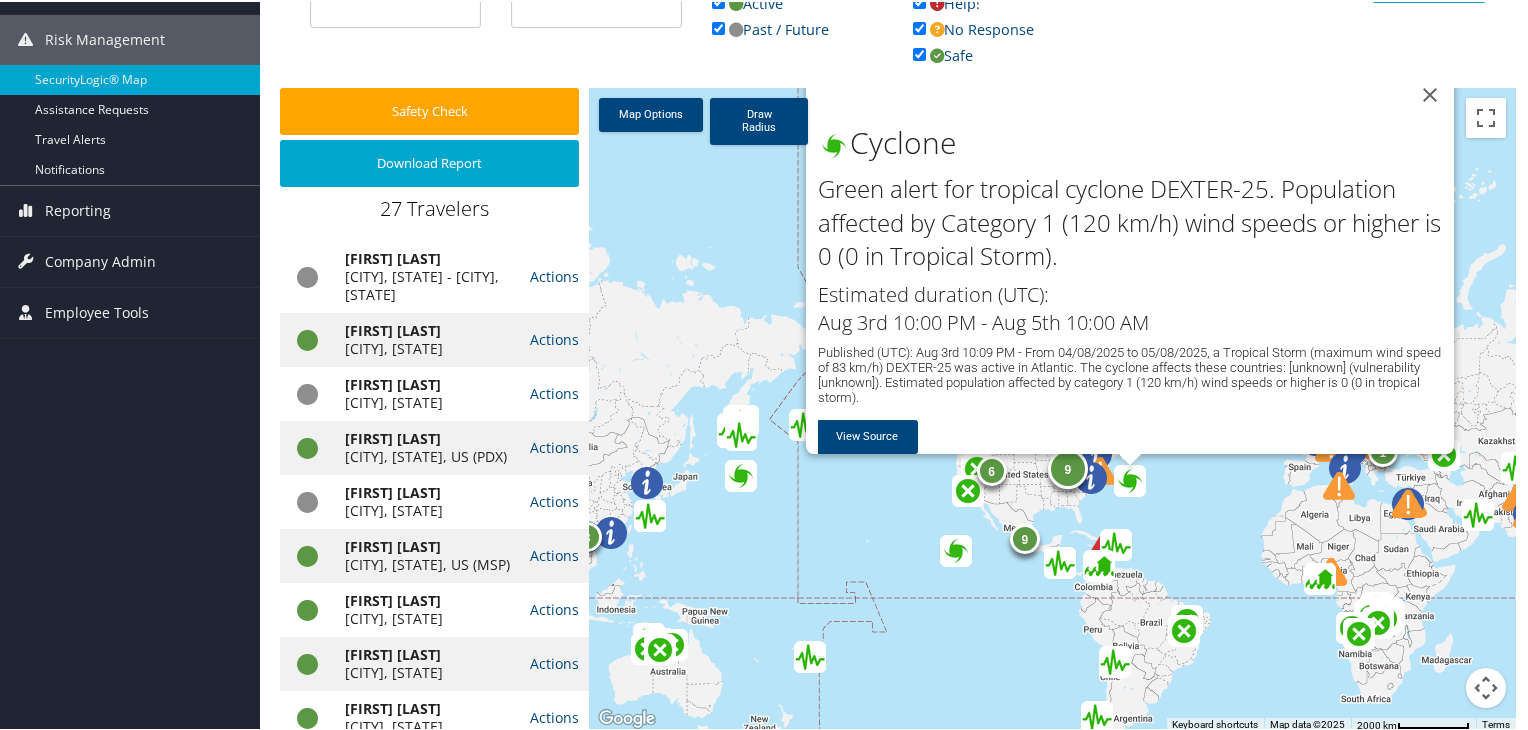 click on "1 3 6 9 9  Cyclone Green alert for tropical cyclone DEXTER-25. Population affected by Category 1 (120 km/h) wind speeds or higher is 0  (0 in Tropical Storm). Estimated duration (UTC):  Aug 3rd 10:00 PM - Aug 5th 10:00 AM Published (UTC): Aug 3rd 10:09 PM - From 04/08/2025 to 05/08/2025, a Tropical Storm (maximum wind speed of 83 km/h) DEXTER-25 was active in Atlantic. The cyclone affects these countries: [unknown] (vulnerability [unknown]). Estimated population affected by category 1 (120 km/h) wind speeds or higher is 0  (0 in tropical storm). View Source" at bounding box center (1052, 408) 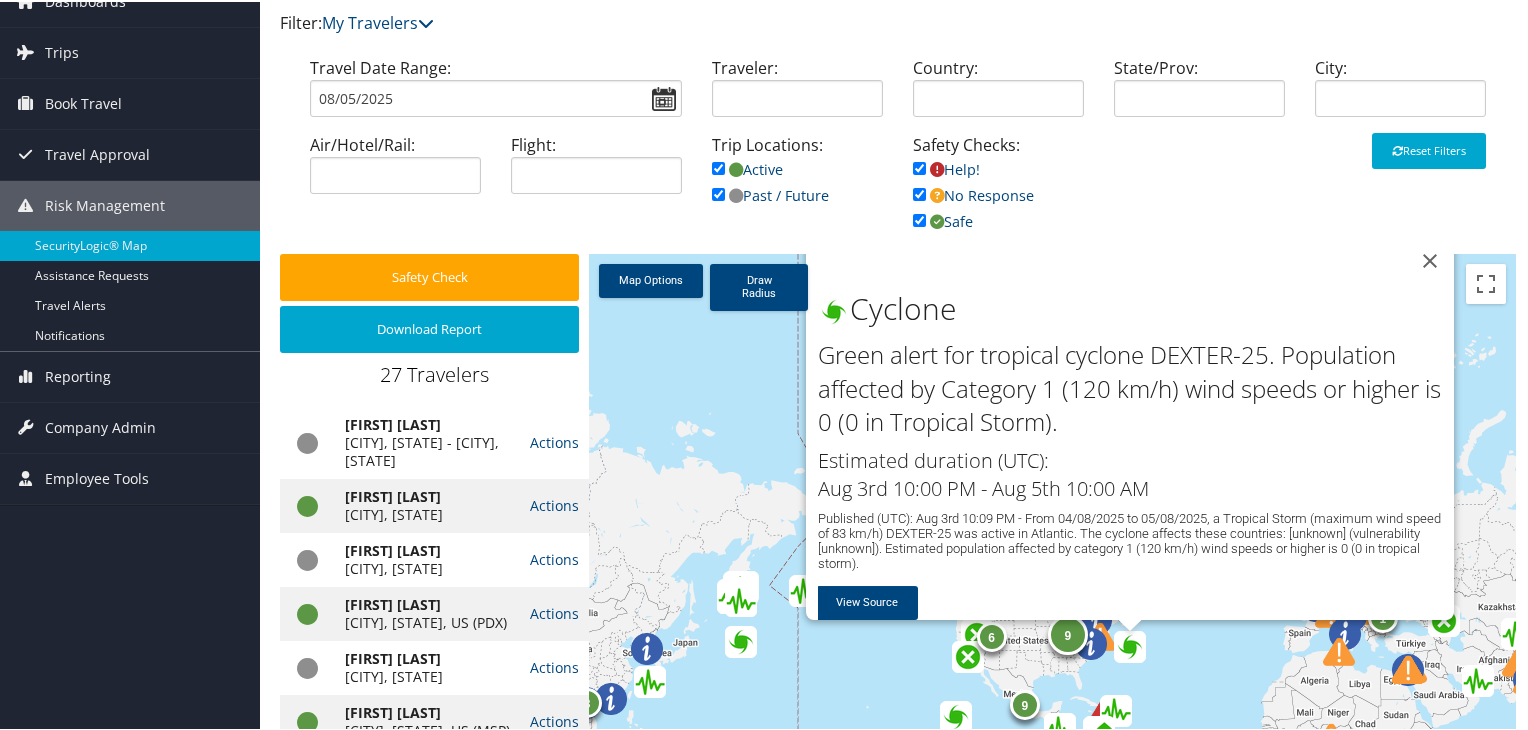 scroll, scrollTop: 88, scrollLeft: 0, axis: vertical 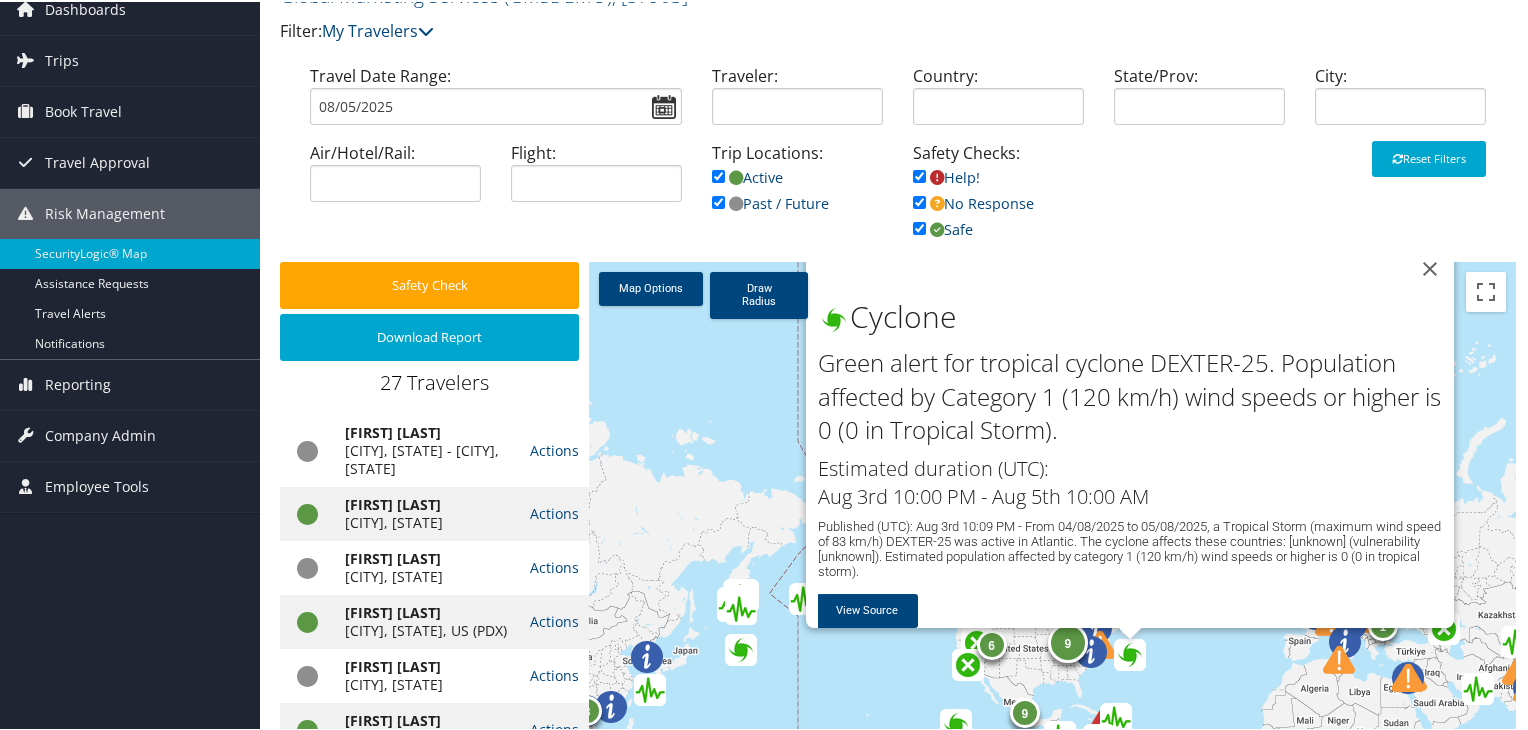 click on "SecurityLogic®
Global Marketing Services   ( GMSDEMO )  , [ 37903 ]    Global Marketing Services     Nucor CBC Buildings     Caddell Construction     Nucor Business Technology     Christopherson Business Travel - New     Icon Medical Network, LLC     Michigan State University (MSU)     University of Colorado (CU)     Immersive Technologies     University of Southern California (USC)
Global Marketing Services, [37903]
Nucor CBC Buildings, [41265]
Caddell Construction, [14548]
Nucor Business Technology, [44271]
Christopherson Business Travel - New, [45347]
Icon Medical Network, LLC, [44123]
Michigan State University (MSU), [16683]
University of Colorado (CU), [5251]" at bounding box center [898, -13] 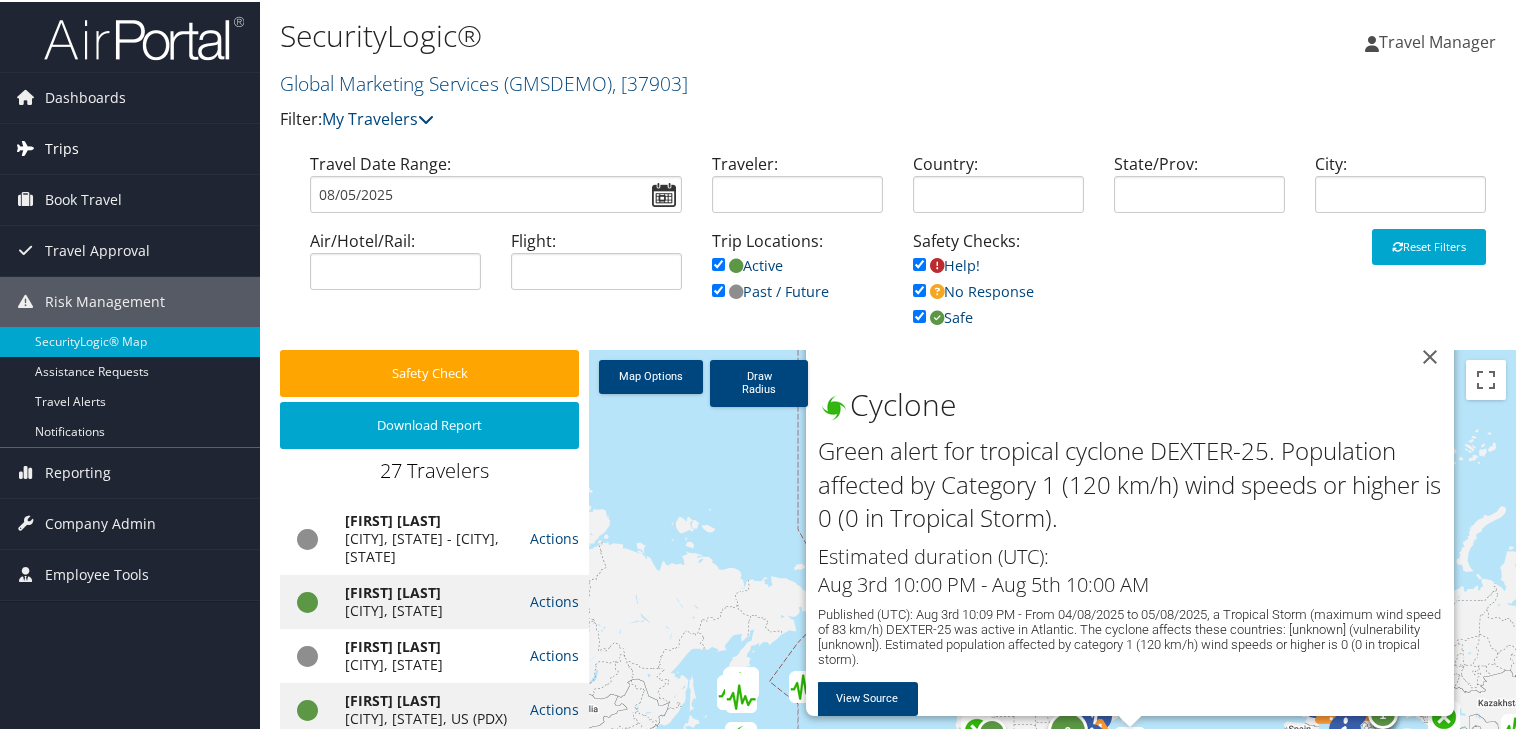click on "Trips" at bounding box center [62, 147] 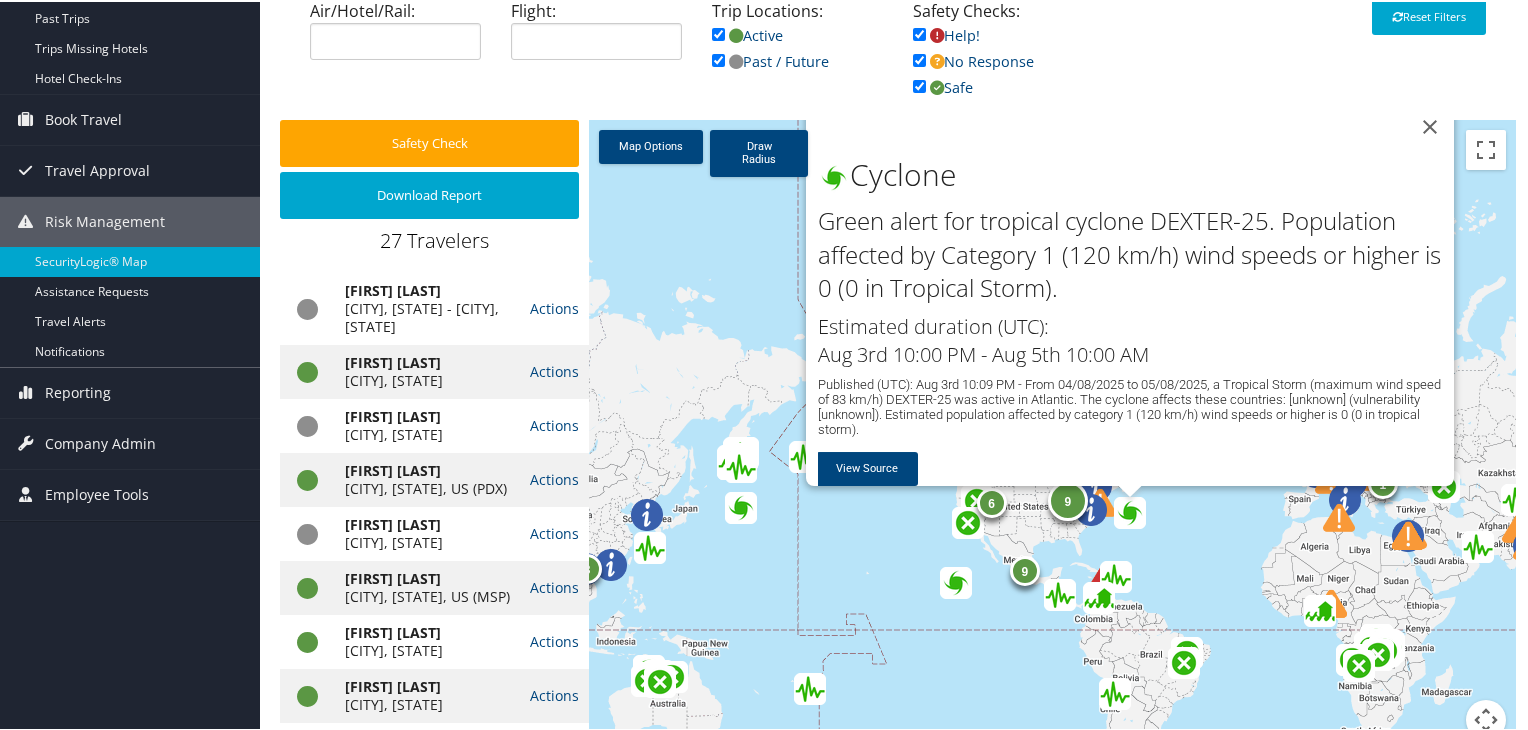 scroll, scrollTop: 236, scrollLeft: 0, axis: vertical 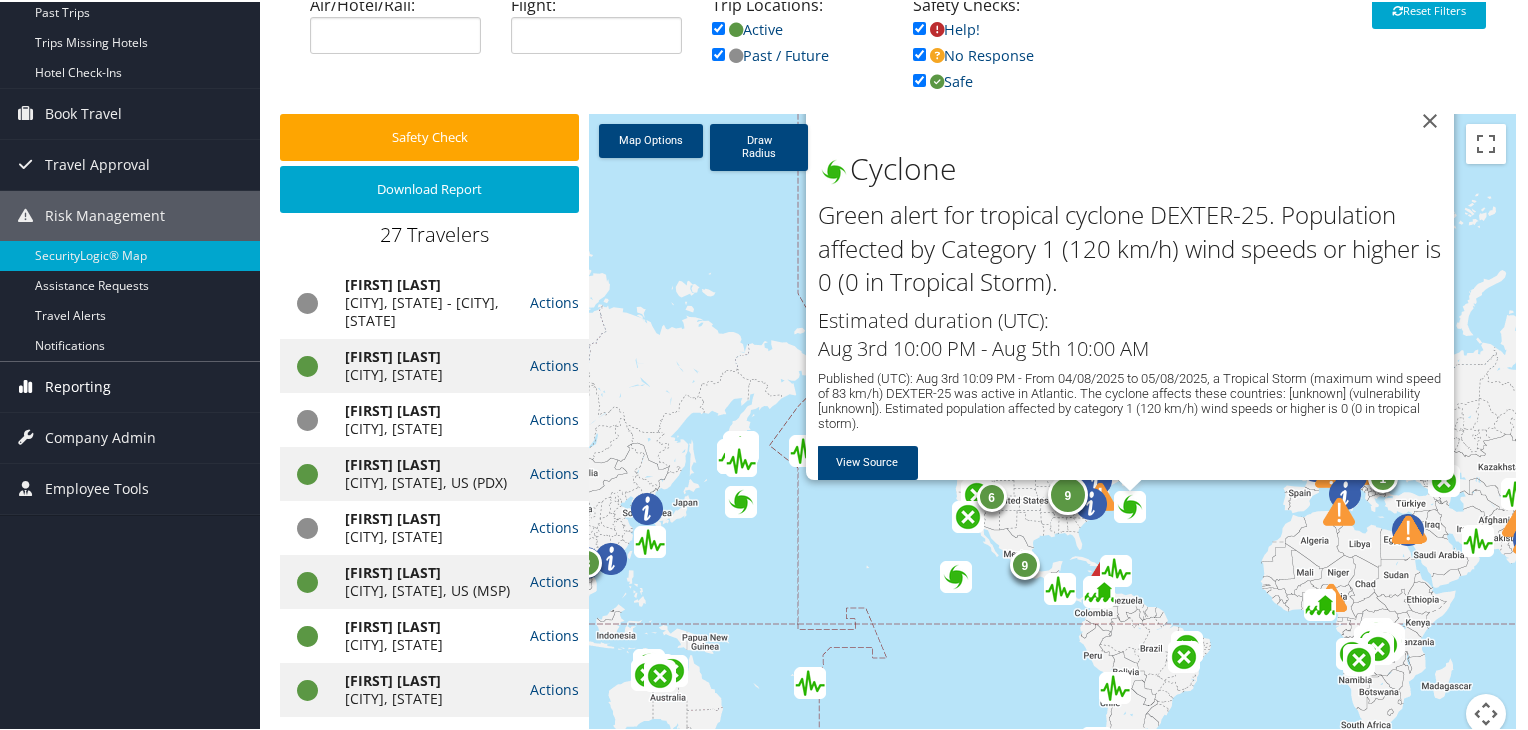 click on "Reporting" at bounding box center [78, 385] 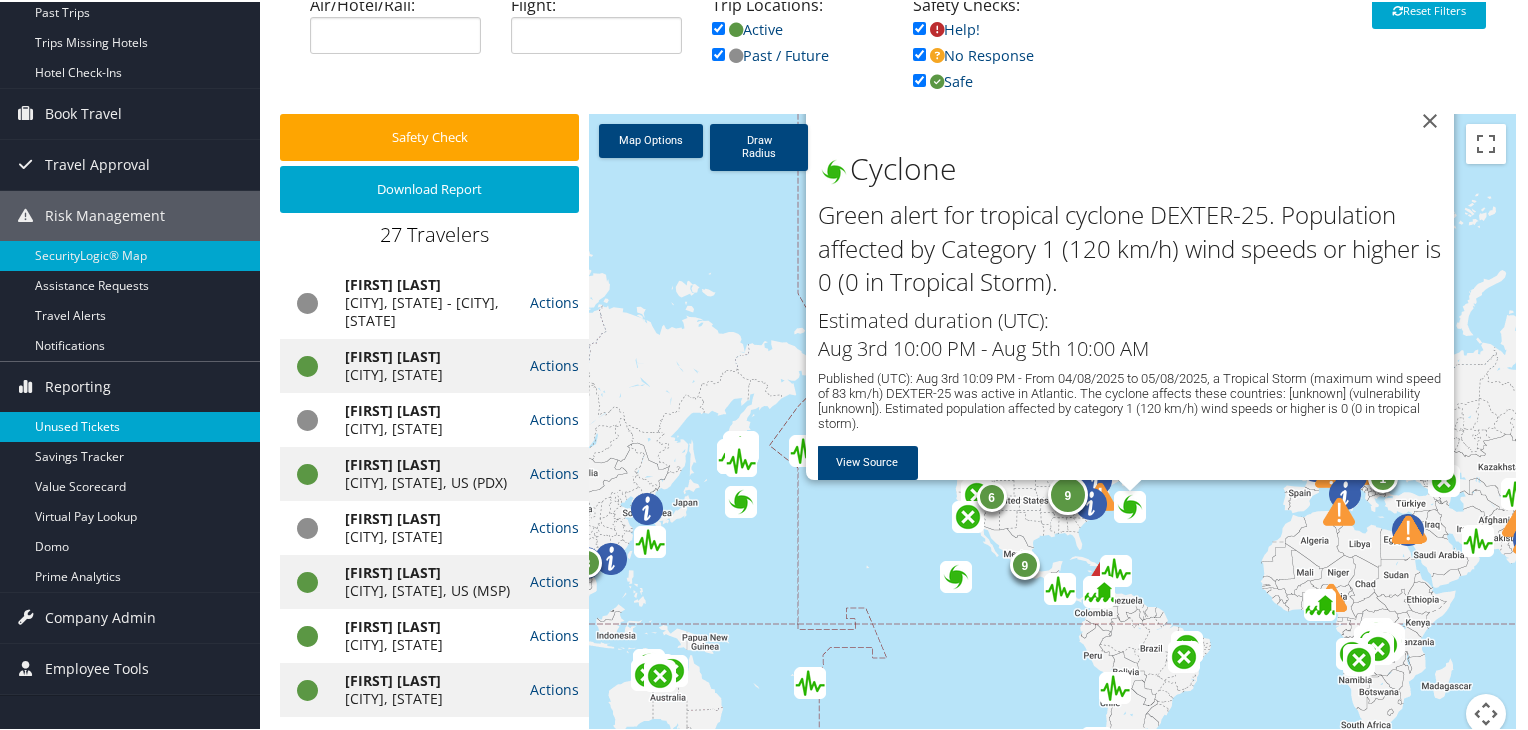 click on "Unused Tickets" at bounding box center (130, 425) 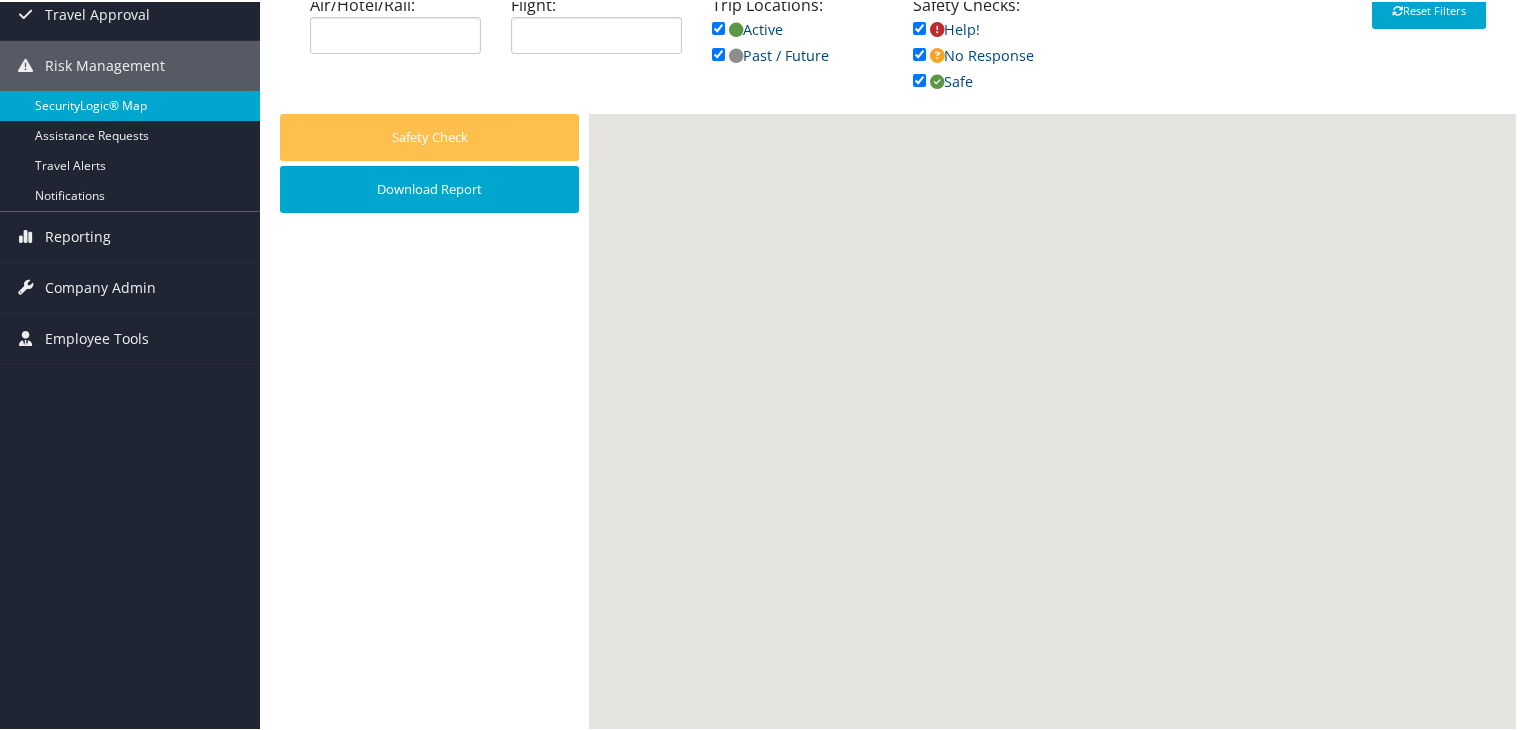 scroll, scrollTop: 236, scrollLeft: 0, axis: vertical 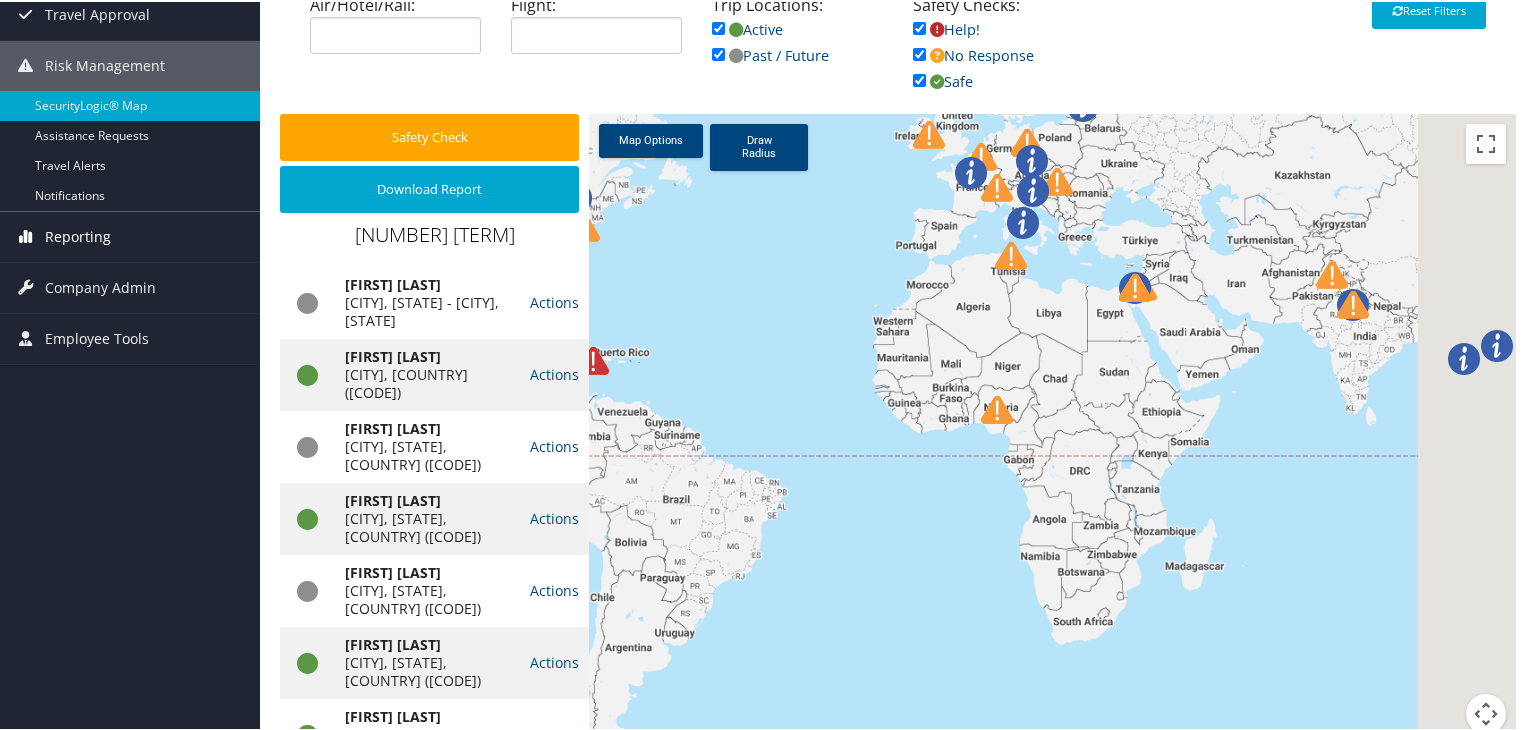 click on "Reporting" at bounding box center (78, 235) 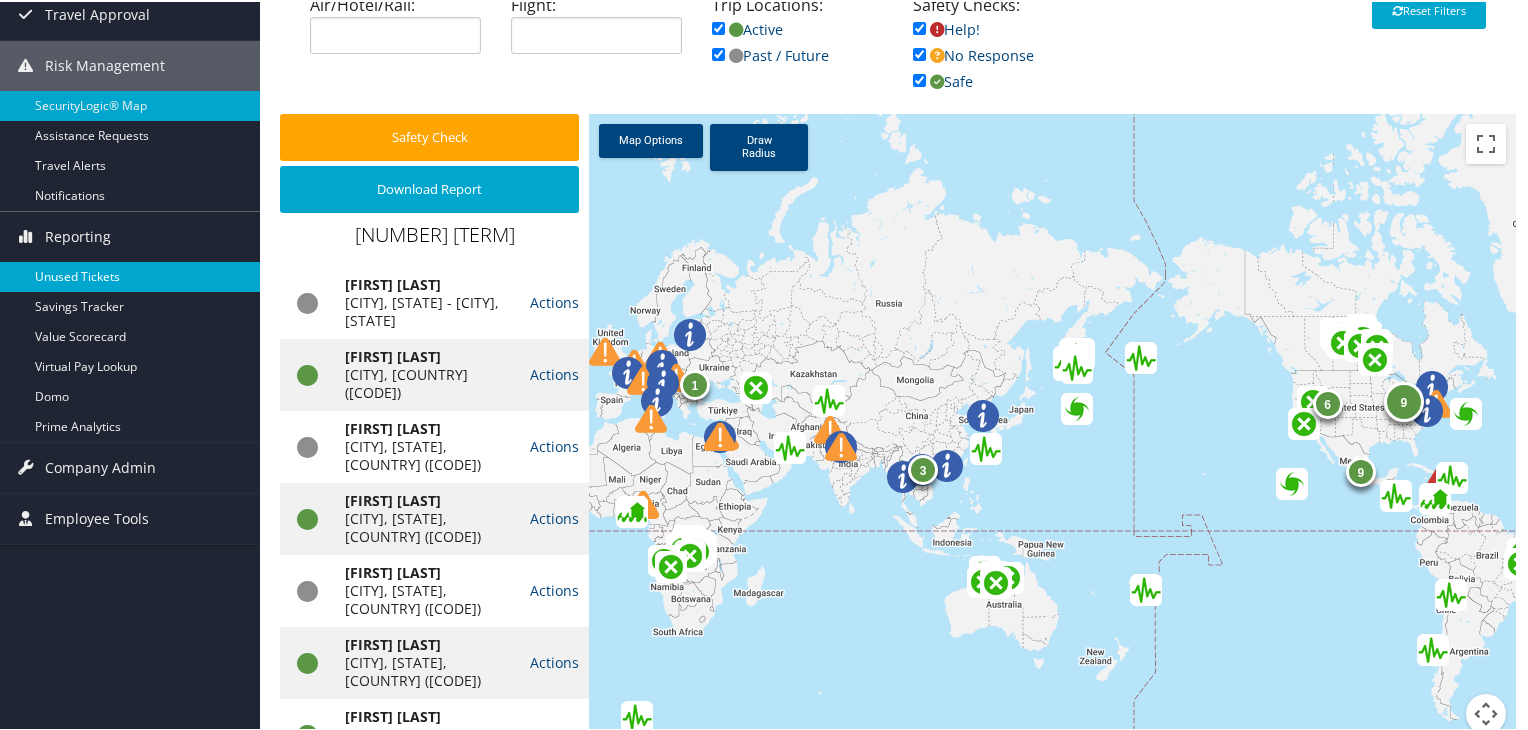 click on "Unused Tickets" at bounding box center (130, 275) 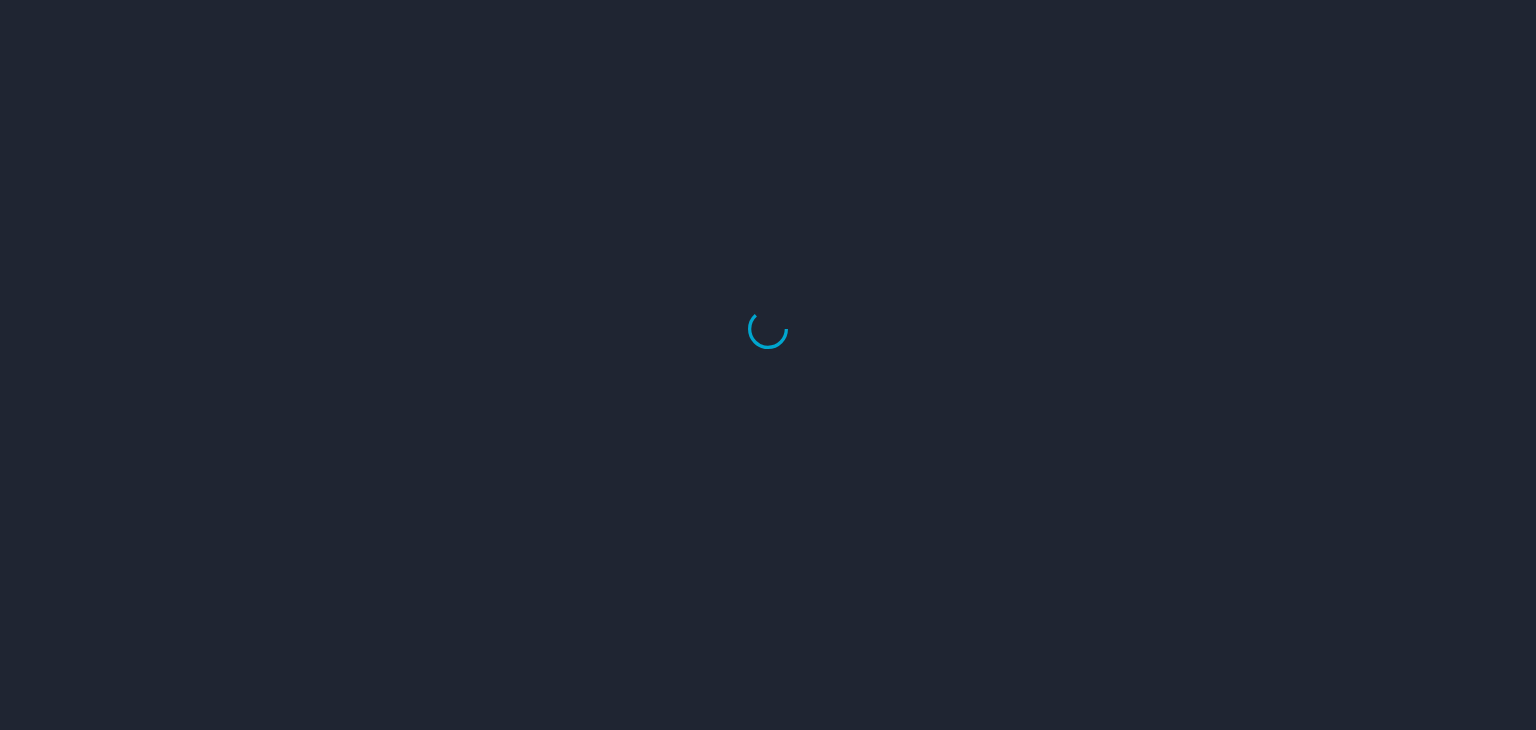 scroll, scrollTop: 0, scrollLeft: 0, axis: both 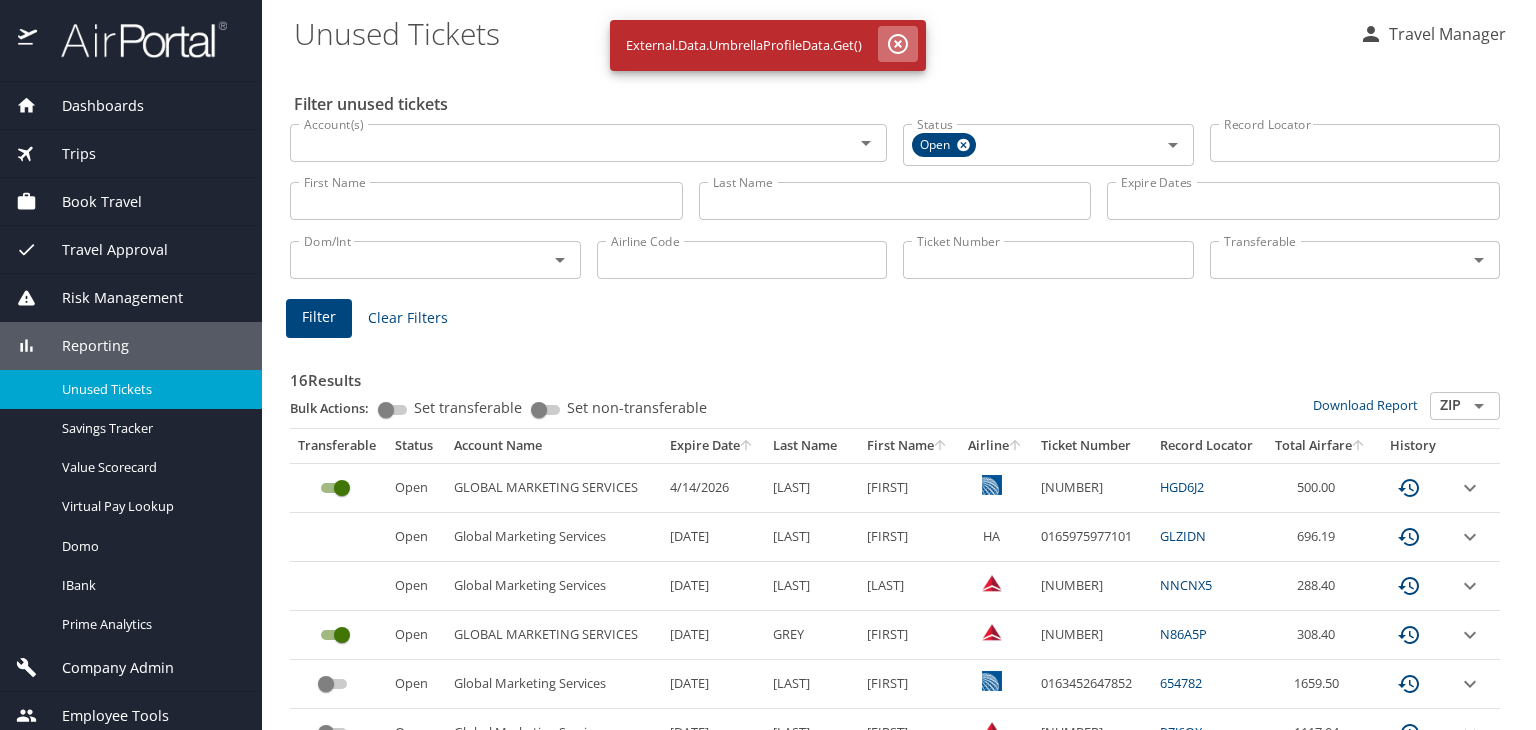 click 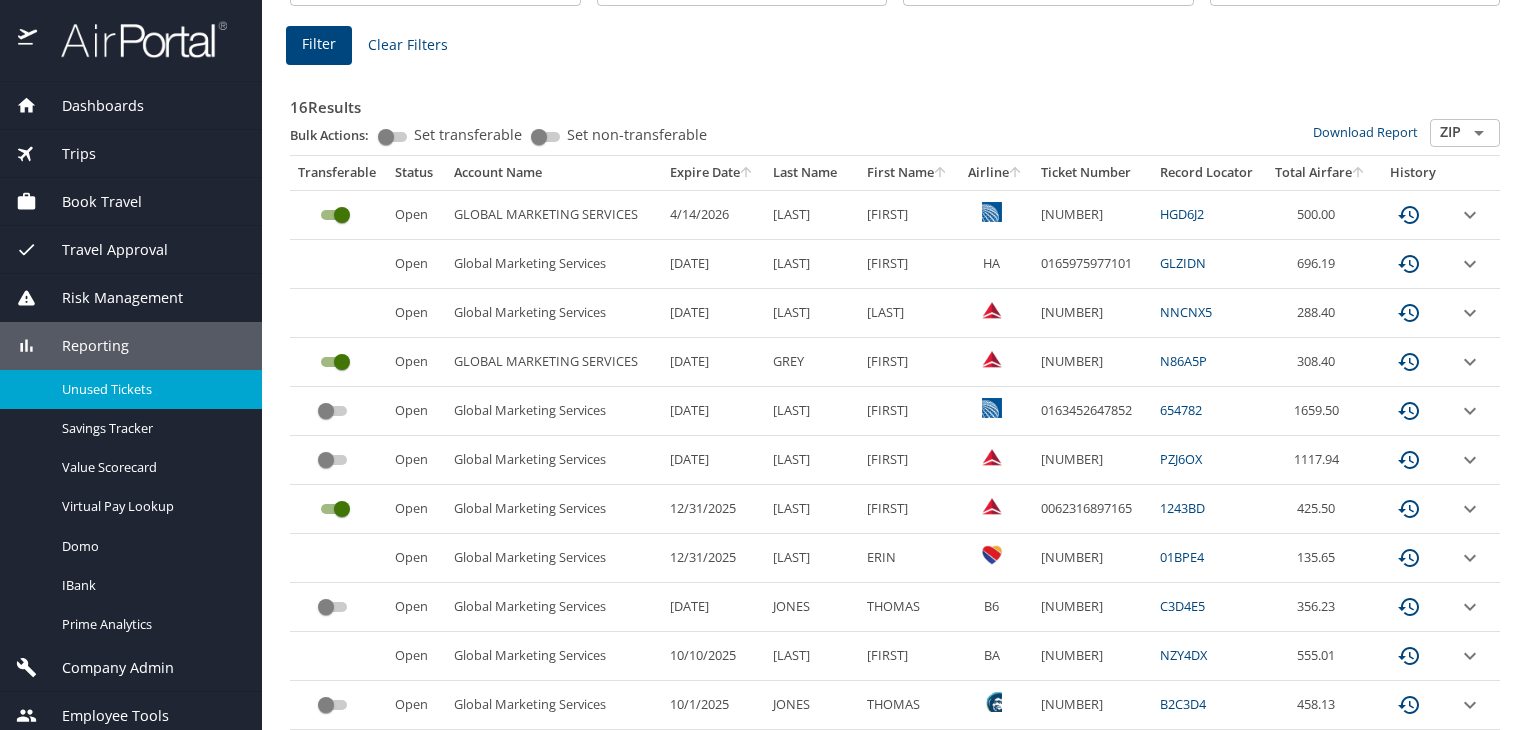 scroll, scrollTop: 275, scrollLeft: 0, axis: vertical 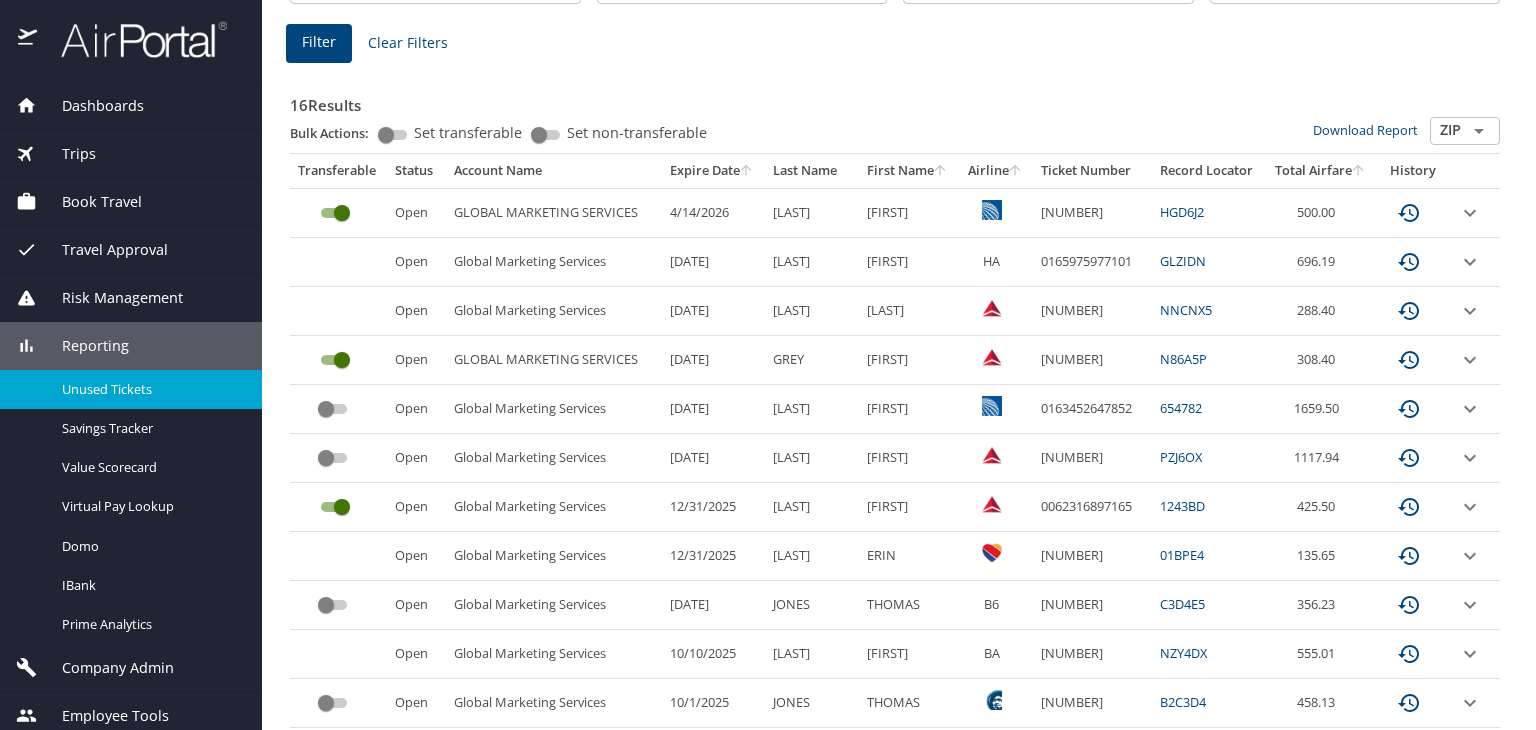 click at bounding box center [342, 360] 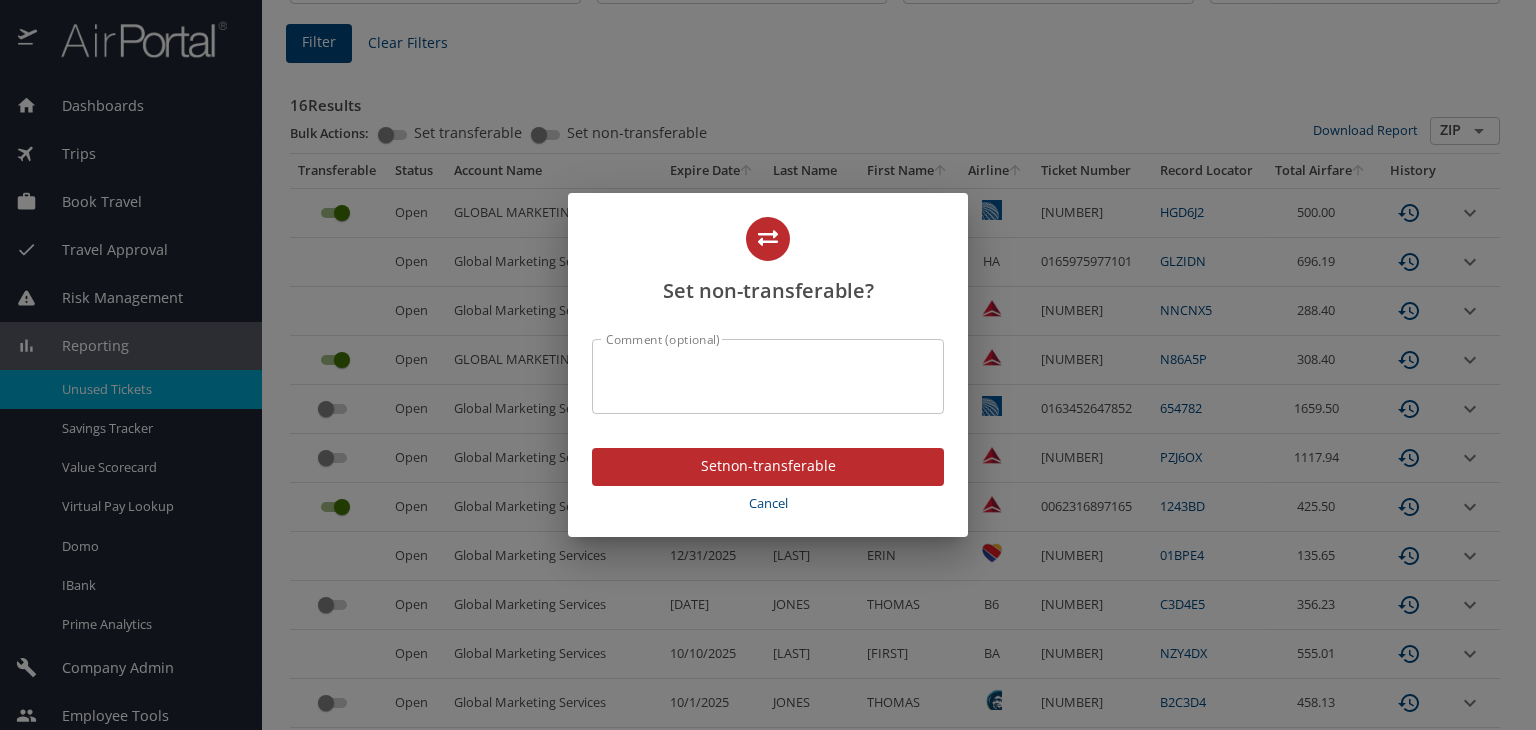 click on "Cancel" at bounding box center [768, 503] 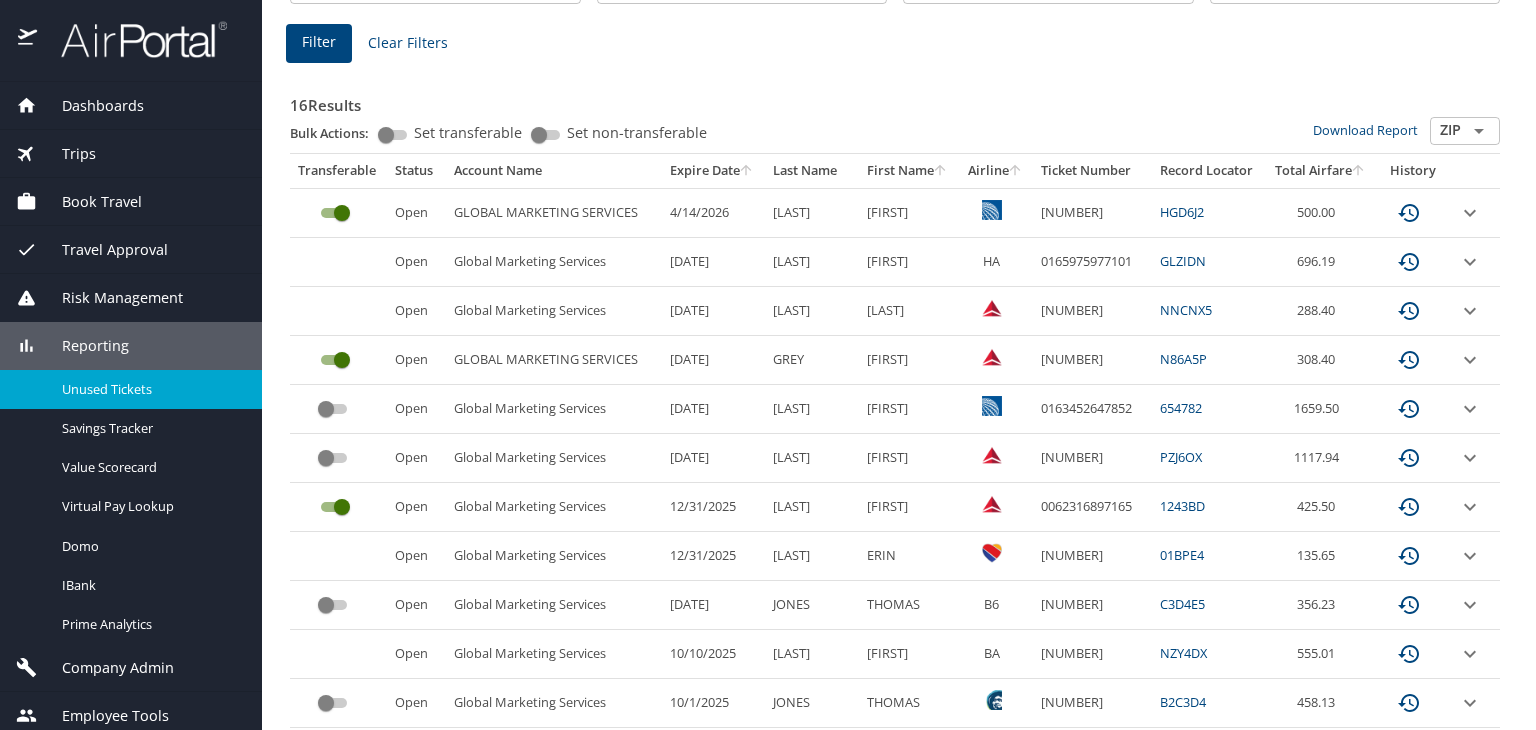 click on "Dashboards" at bounding box center [90, 106] 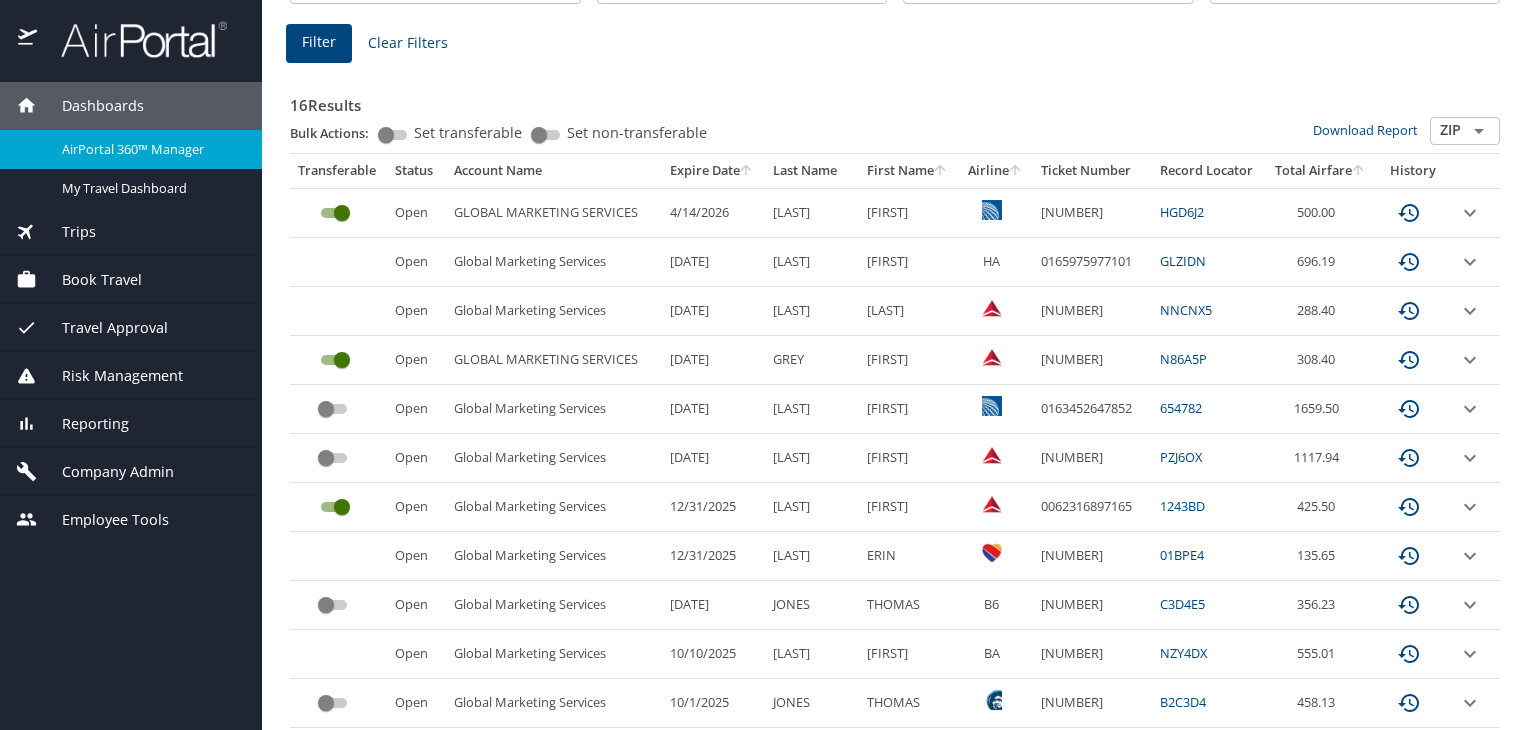 click on "Dashboards" at bounding box center [90, 106] 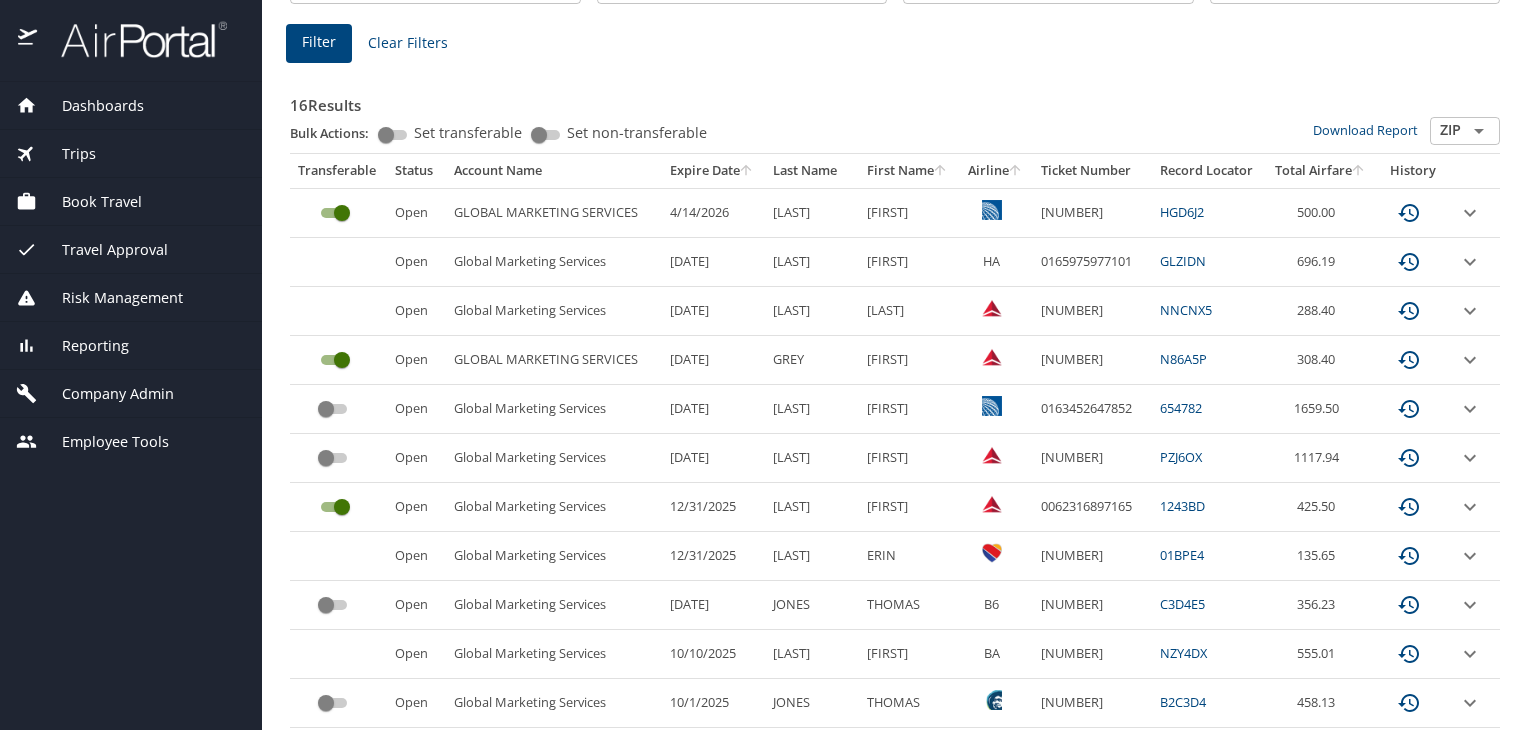 click on "Dashboards" at bounding box center (90, 106) 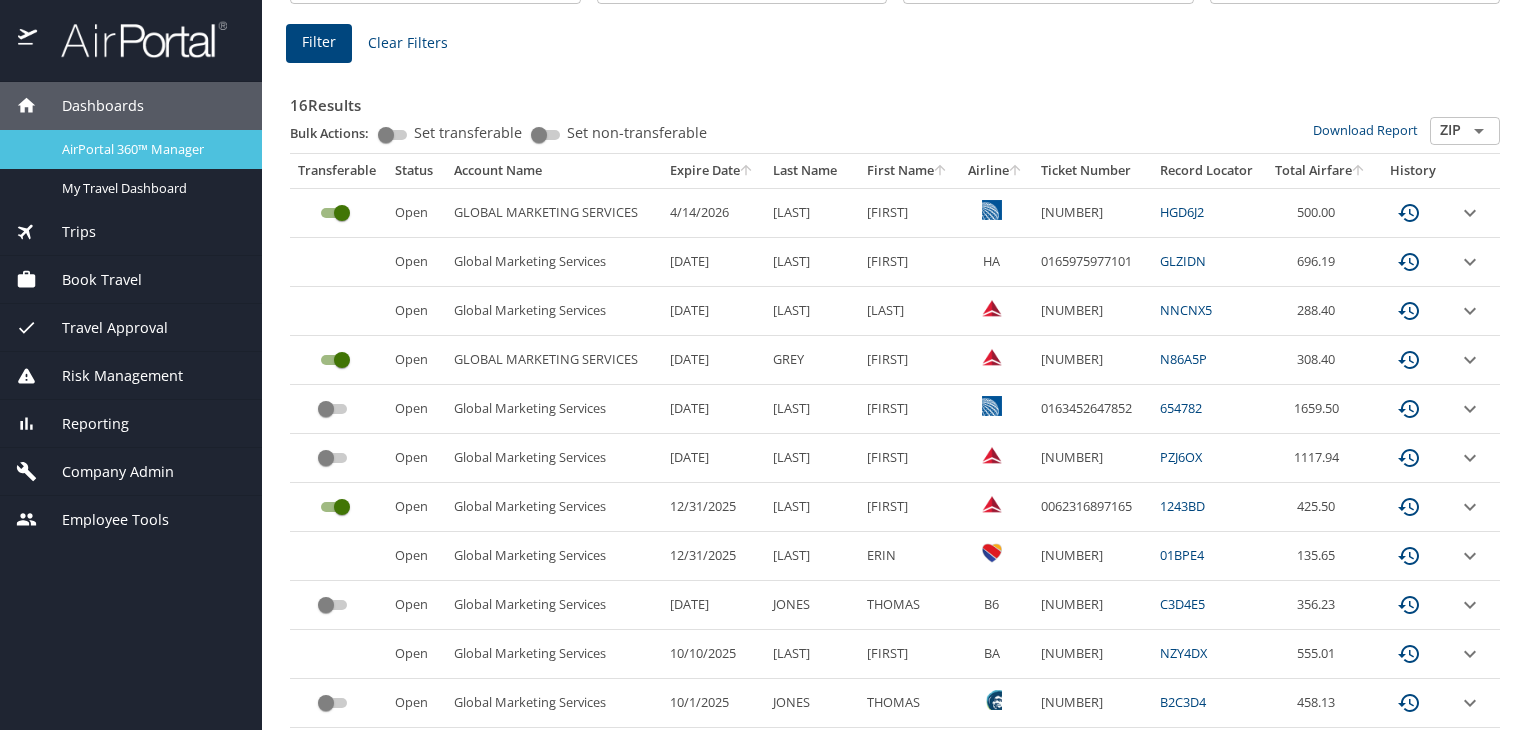 click on "AirPortal 360™ Manager" at bounding box center [131, 149] 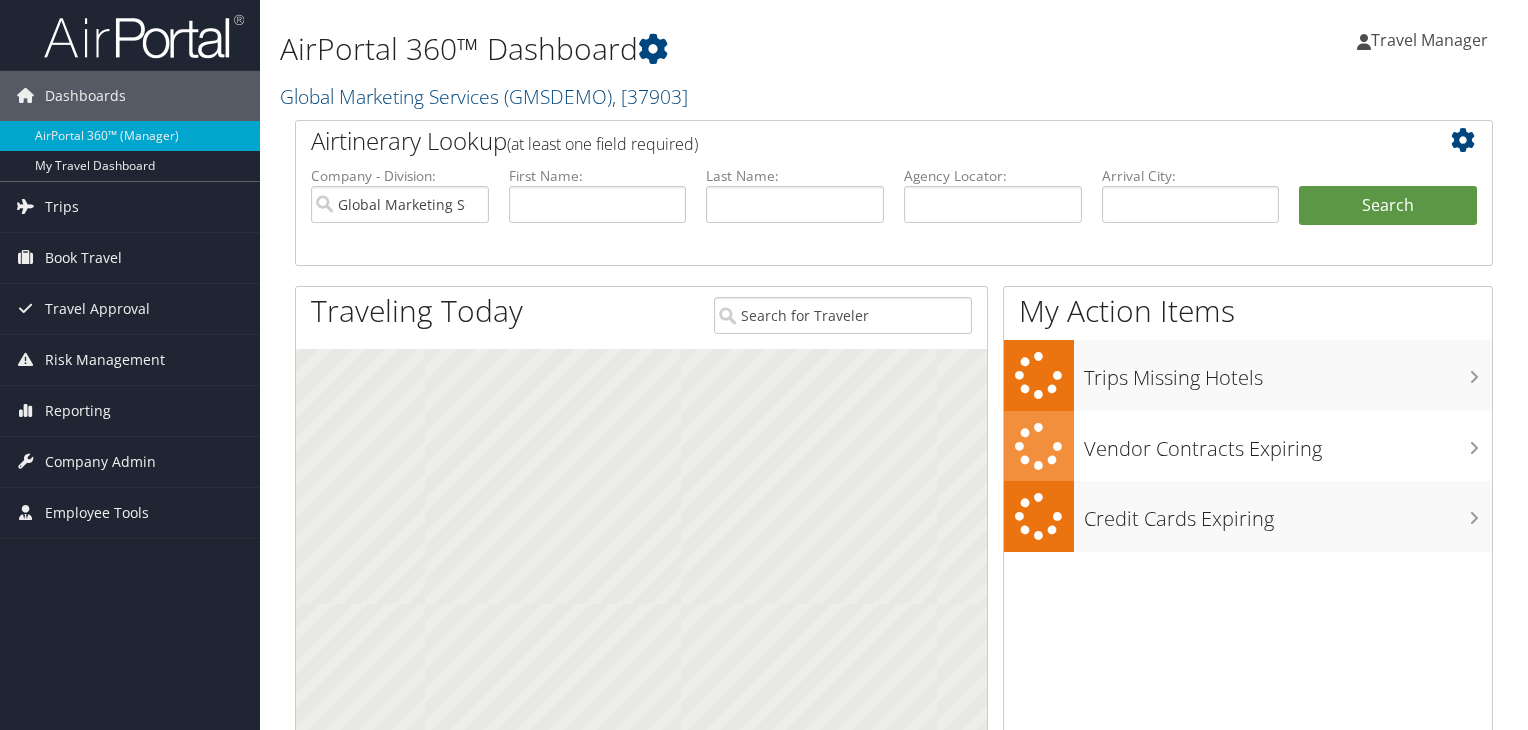scroll, scrollTop: 0, scrollLeft: 0, axis: both 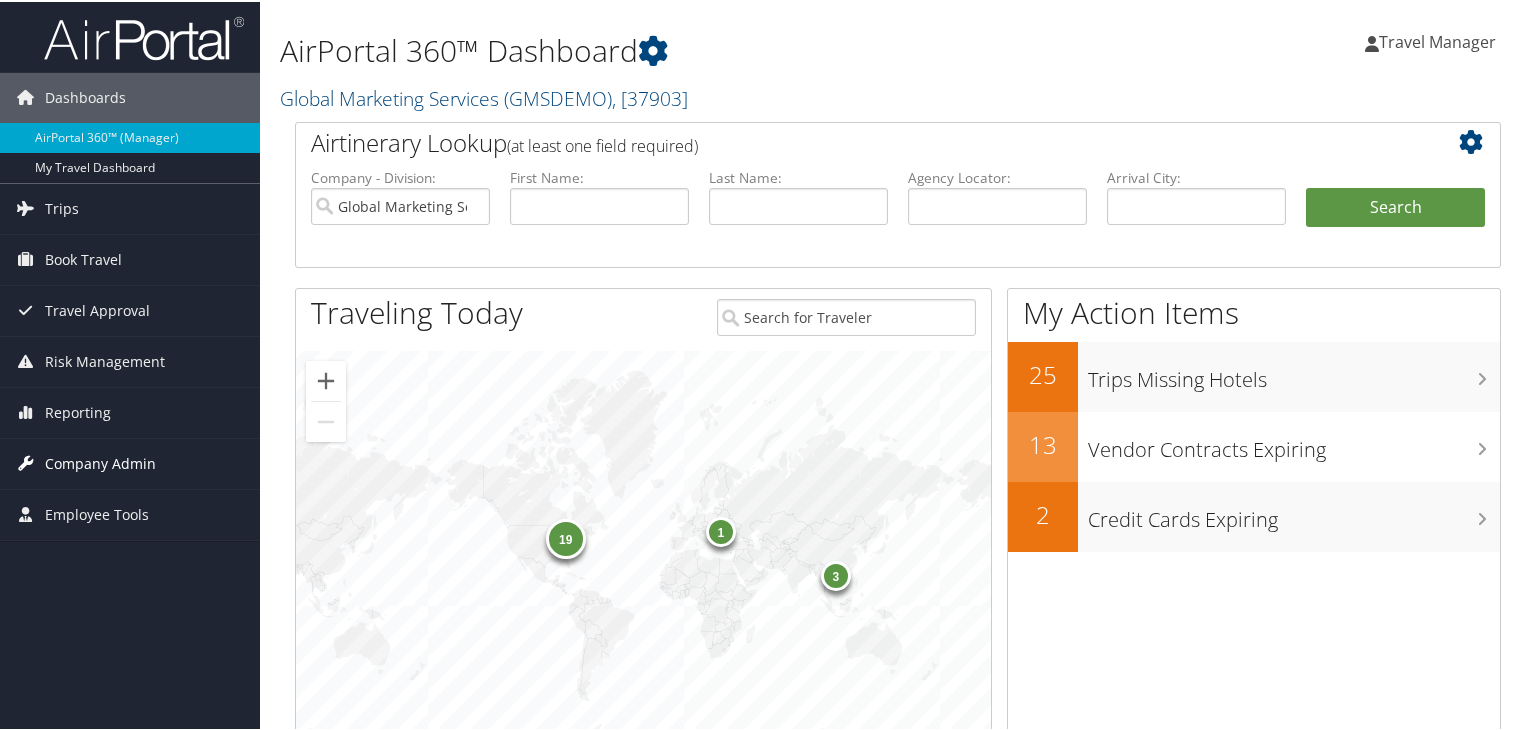 click on "Company Admin" at bounding box center (100, 462) 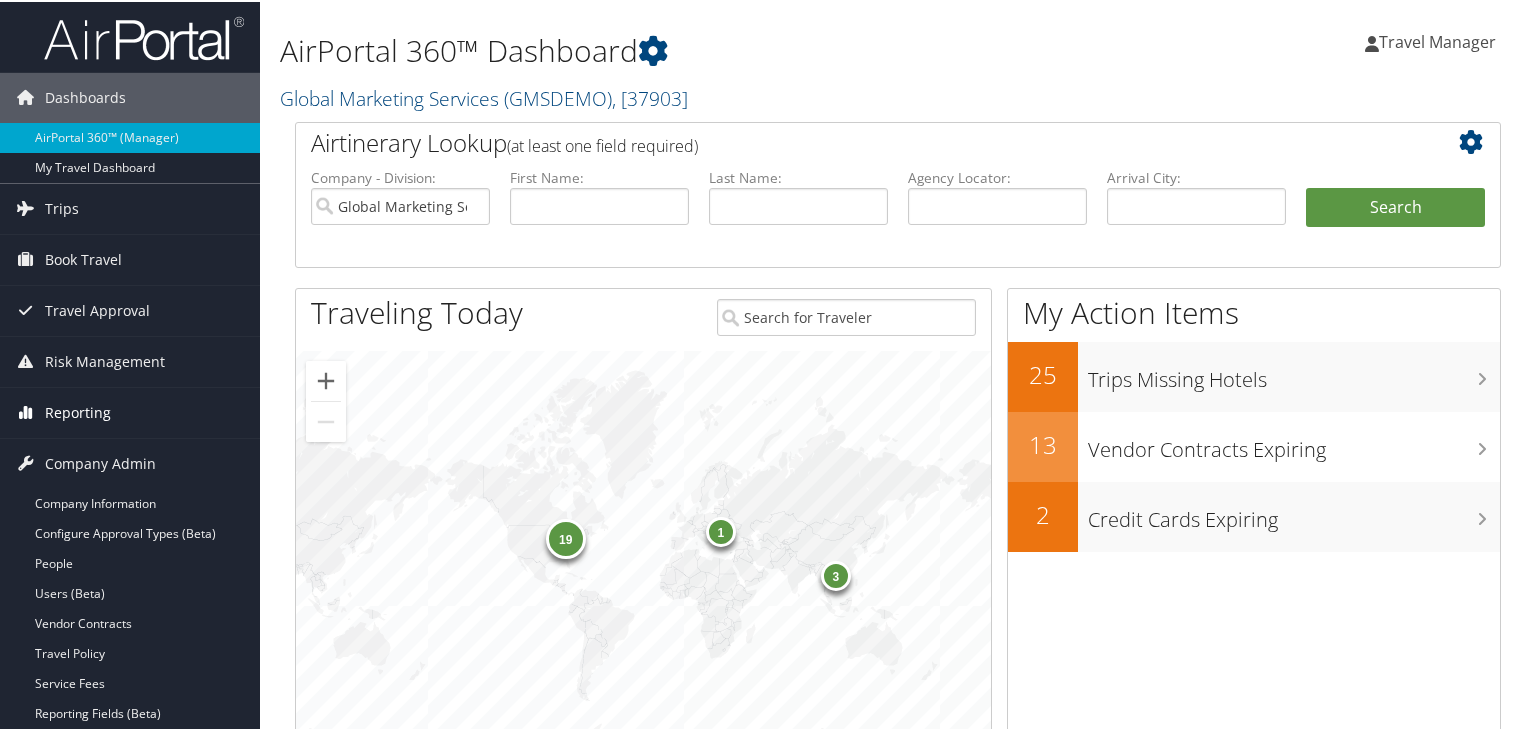 click on "Reporting" at bounding box center [78, 411] 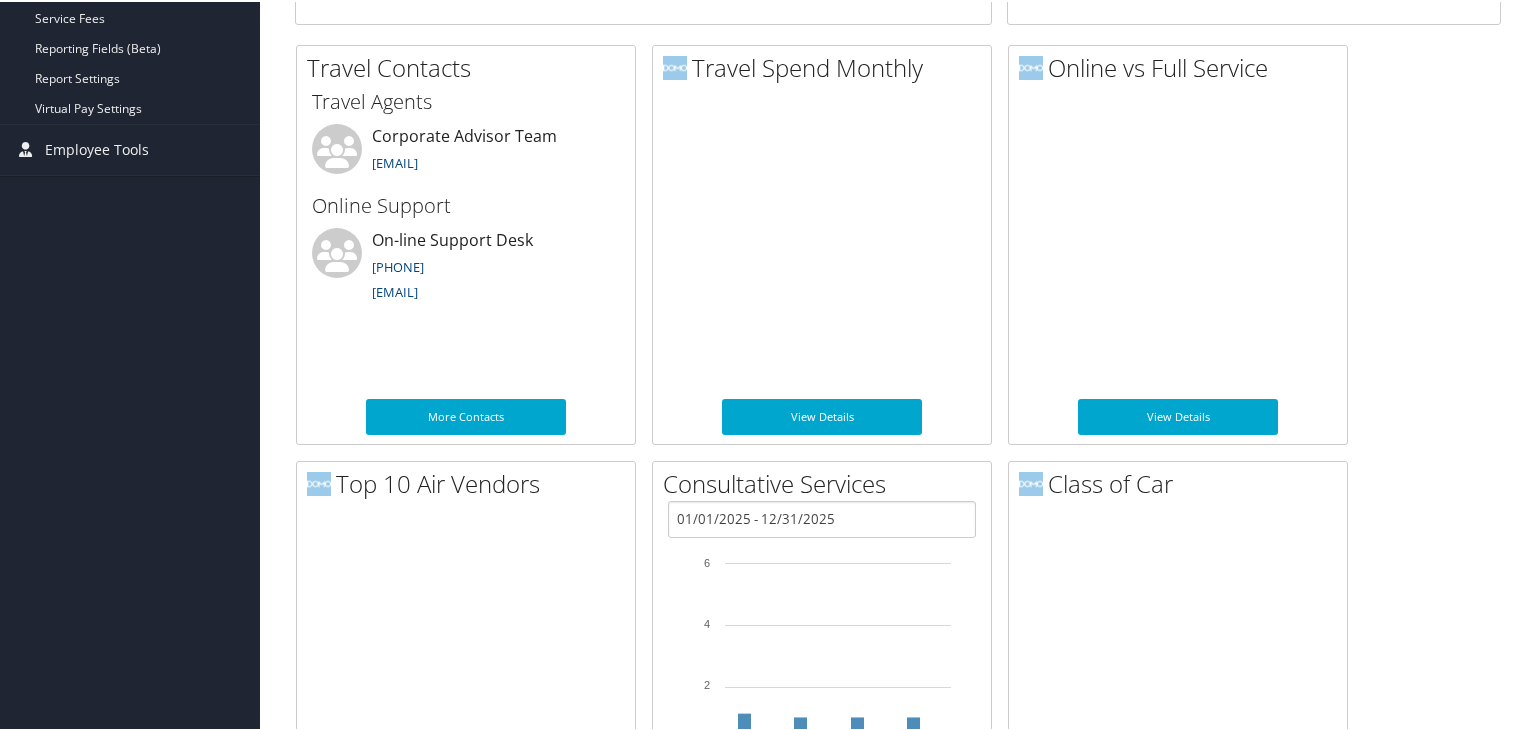 scroll, scrollTop: 857, scrollLeft: 0, axis: vertical 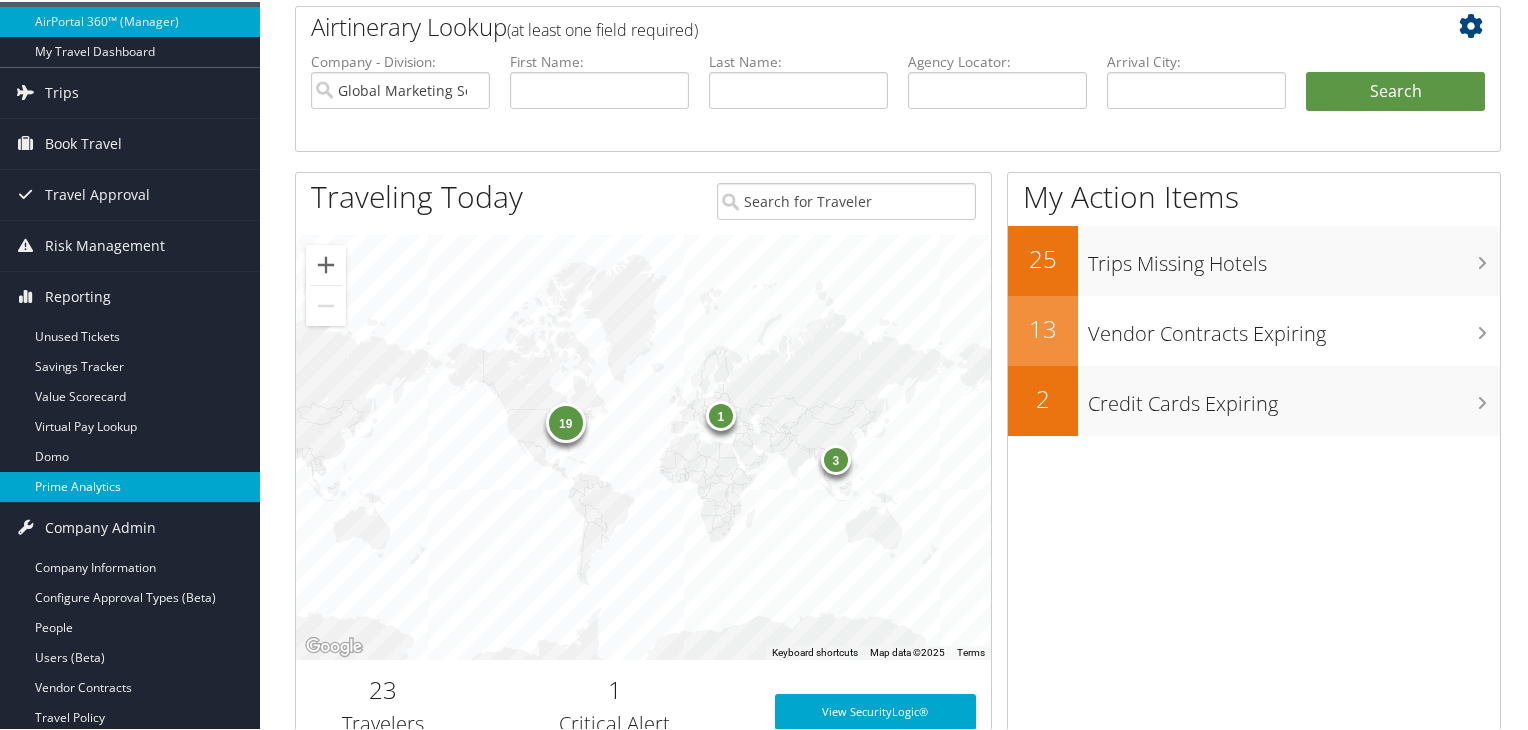 click on "Prime Analytics" at bounding box center [130, 485] 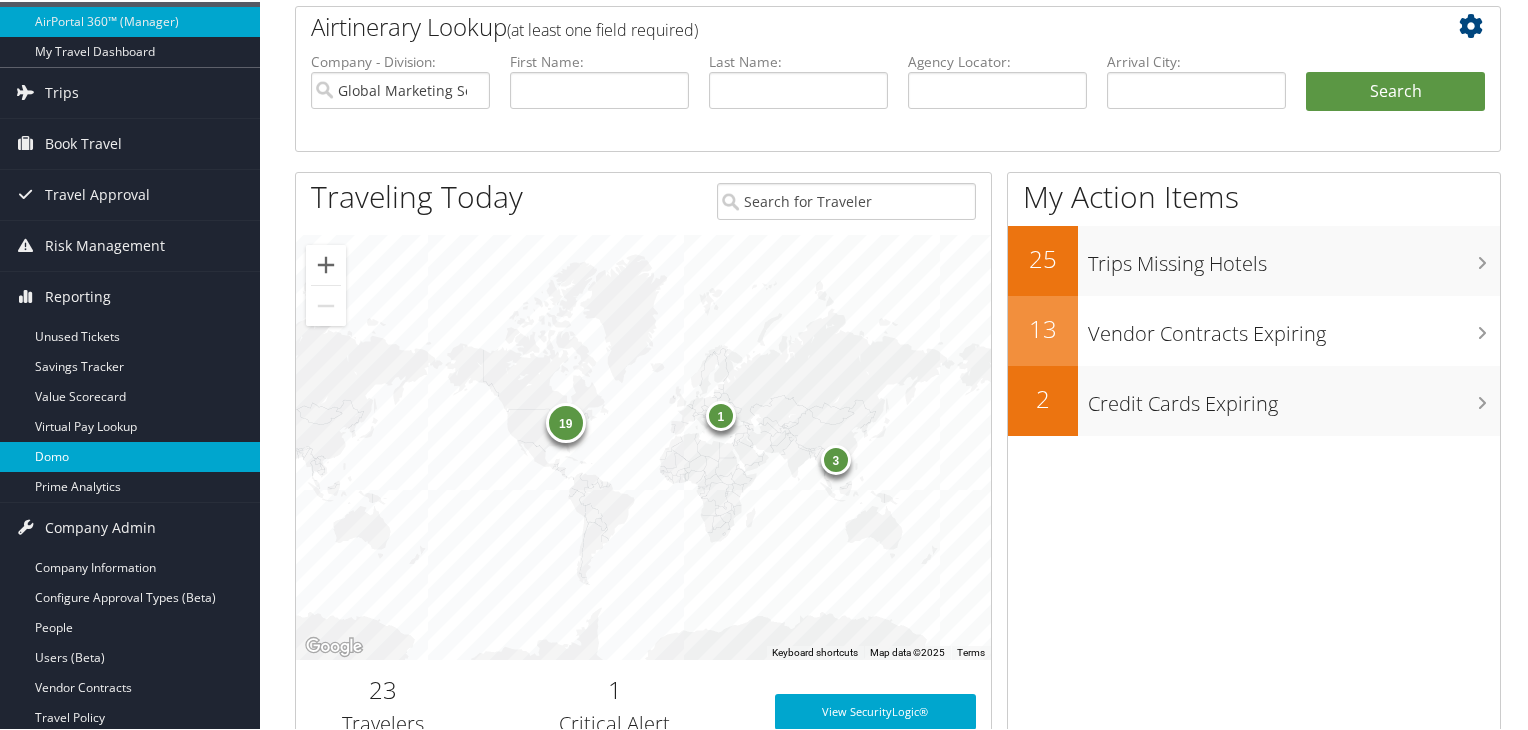 click on "Domo" at bounding box center (130, 455) 